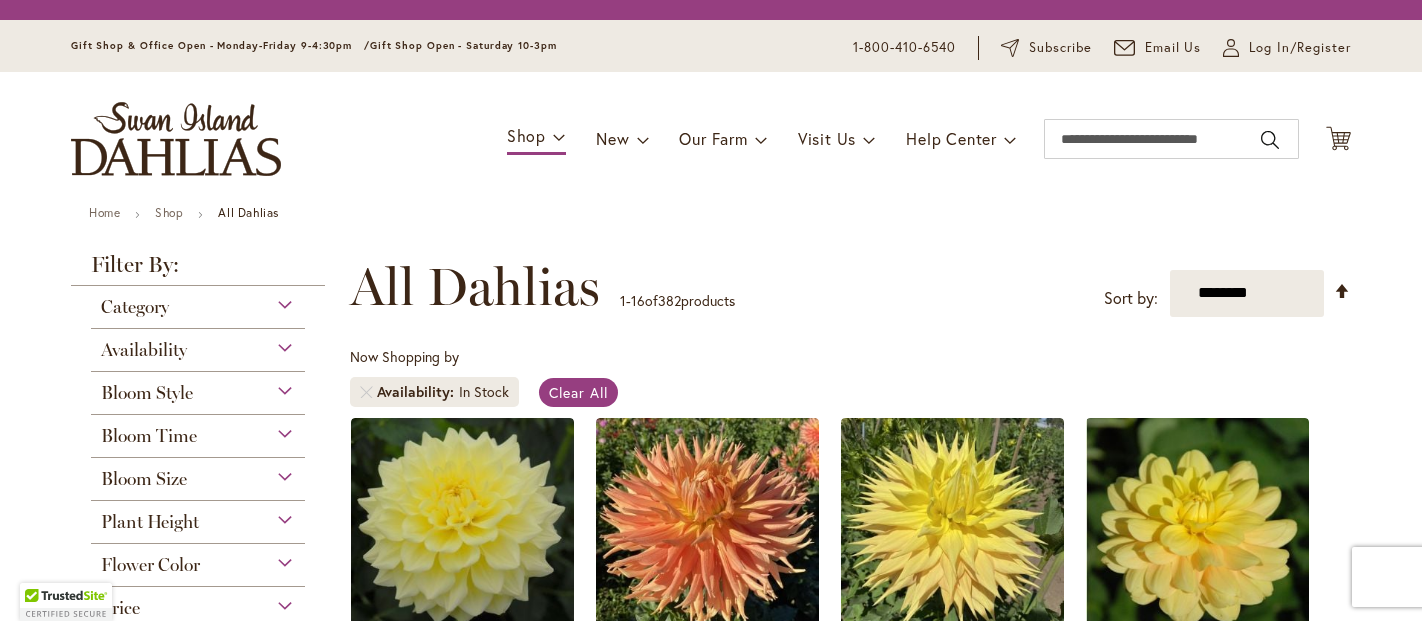 scroll, scrollTop: 0, scrollLeft: 0, axis: both 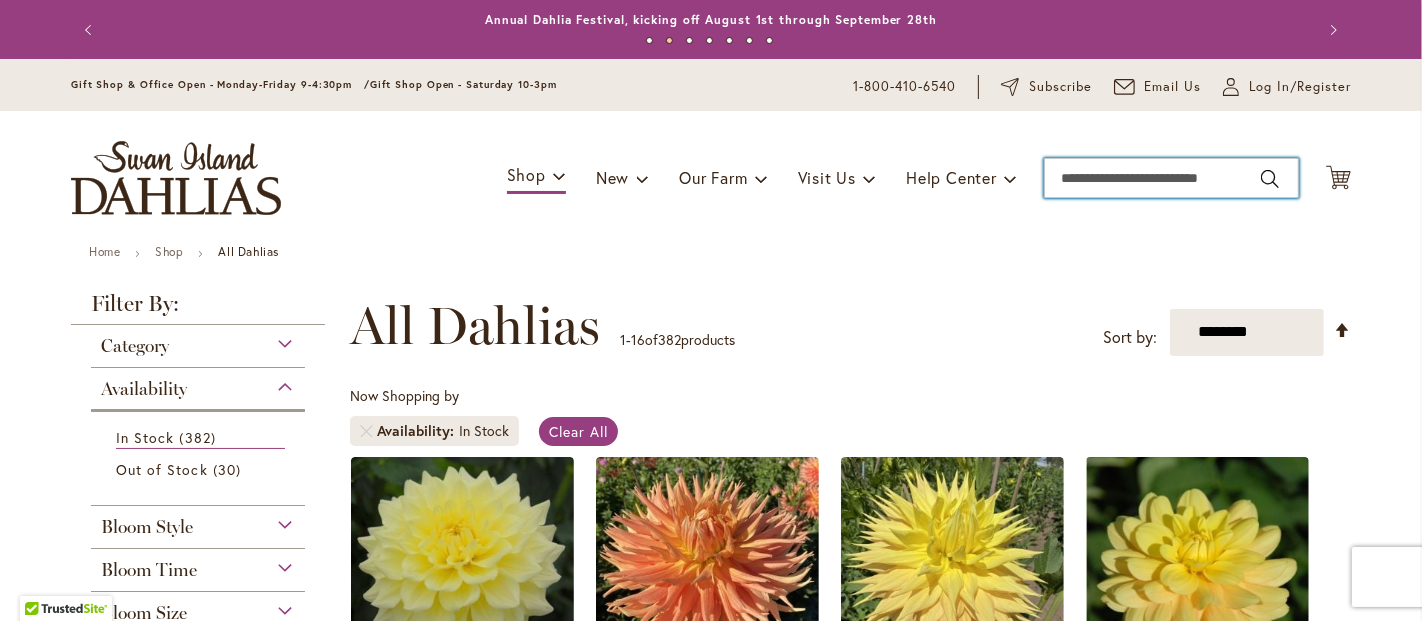 click on "Search" at bounding box center [1171, 178] 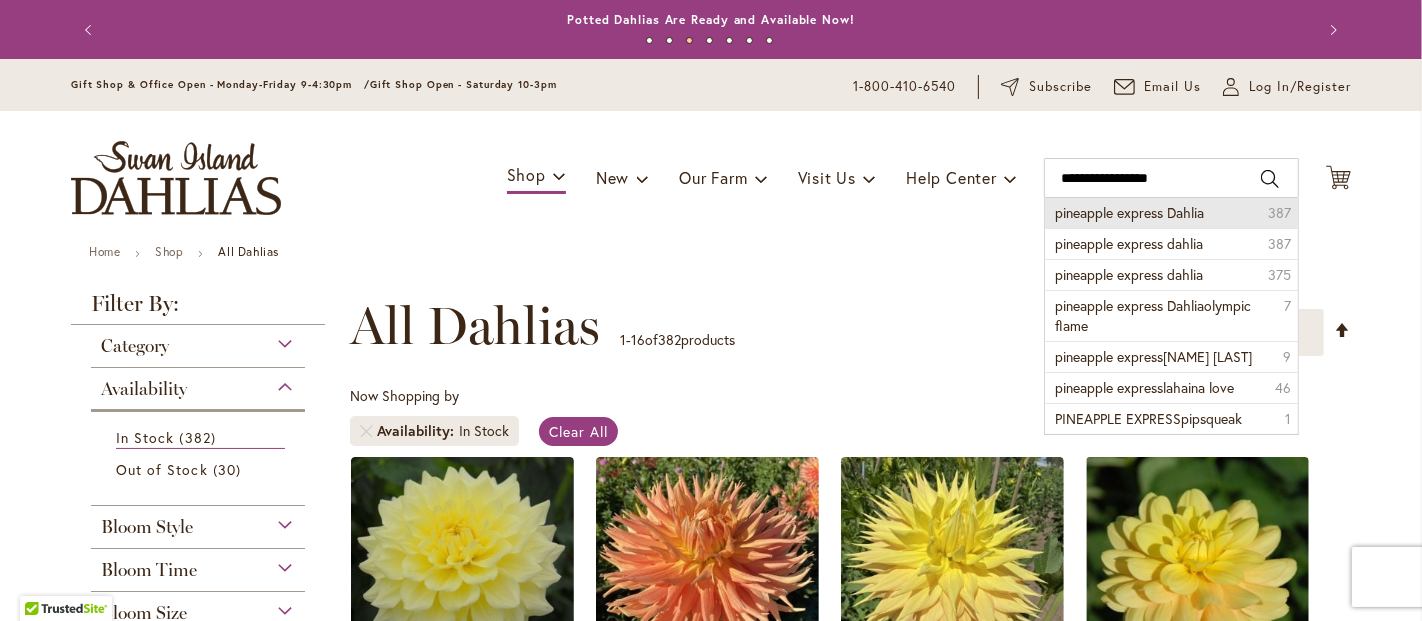 click on "pineapple express Dahlia" at bounding box center (1129, 212) 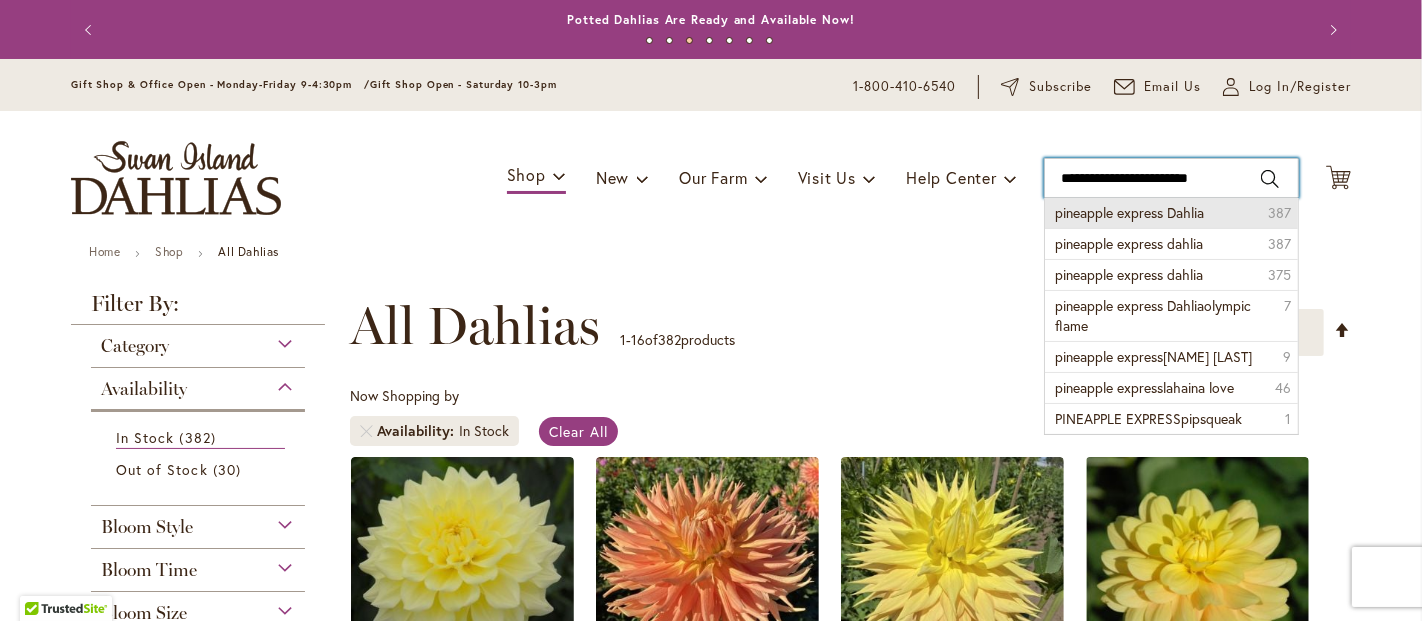 type on "**********" 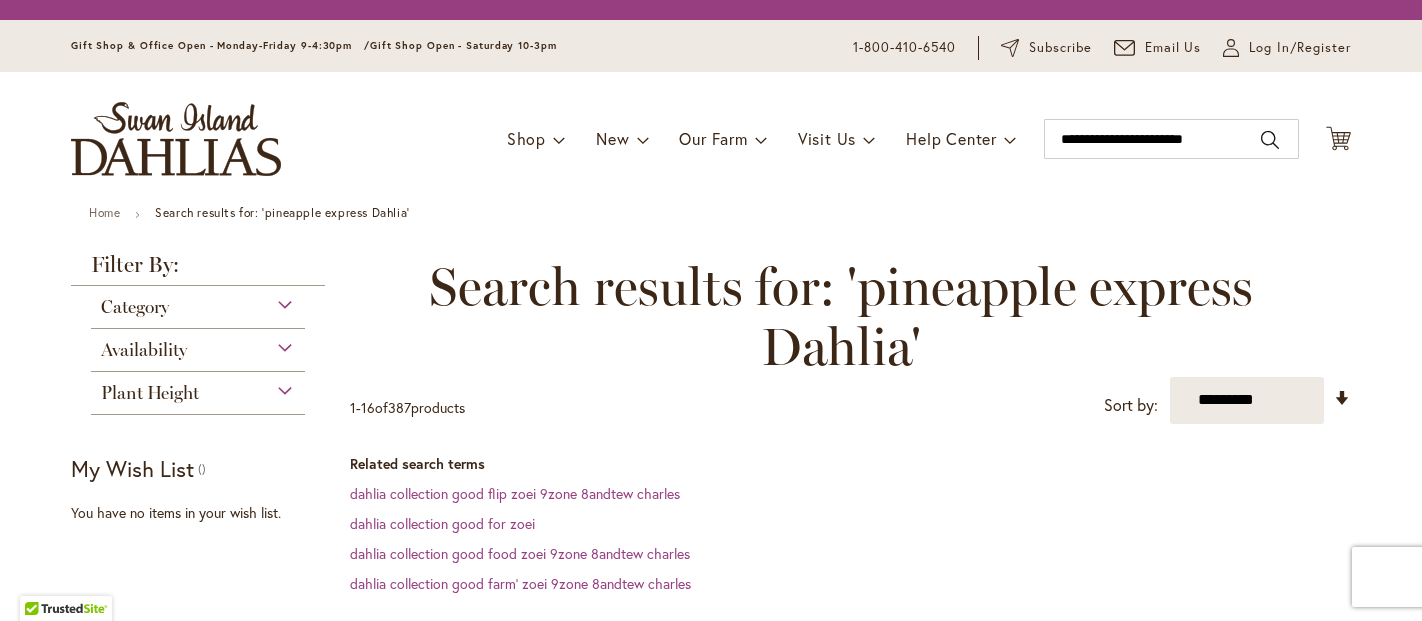 scroll, scrollTop: 0, scrollLeft: 0, axis: both 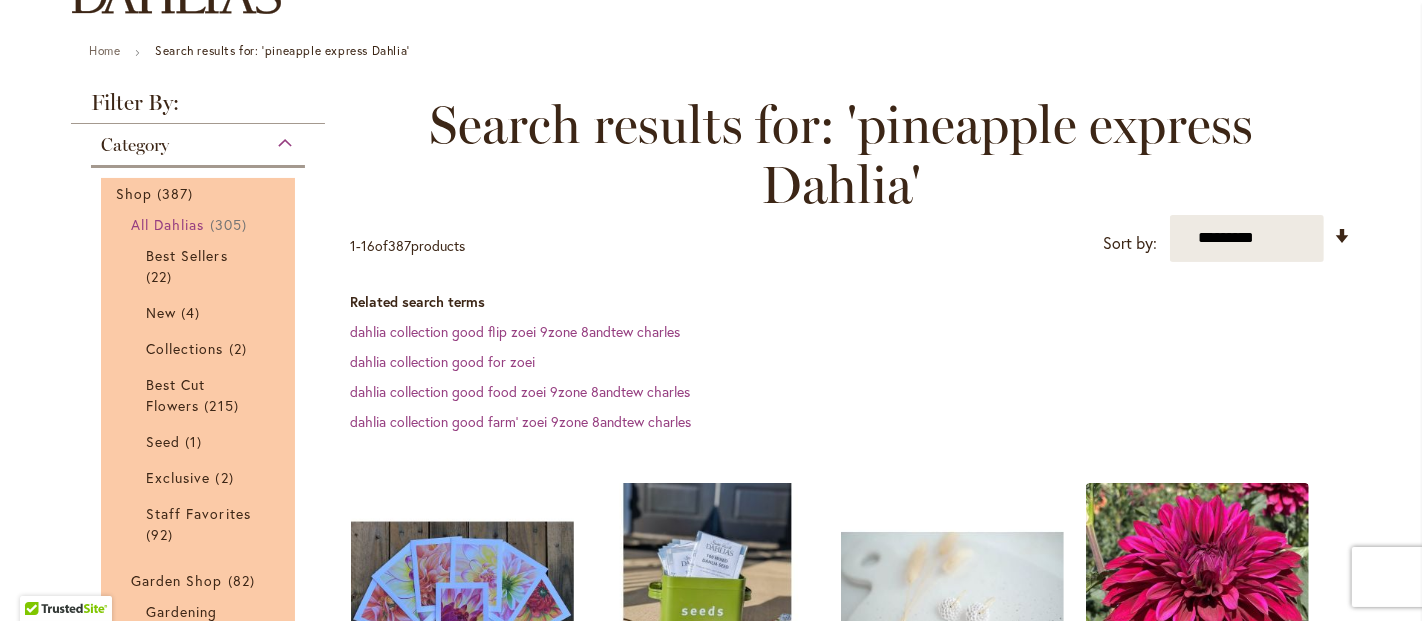 click on "All Dahlias" at bounding box center [168, 224] 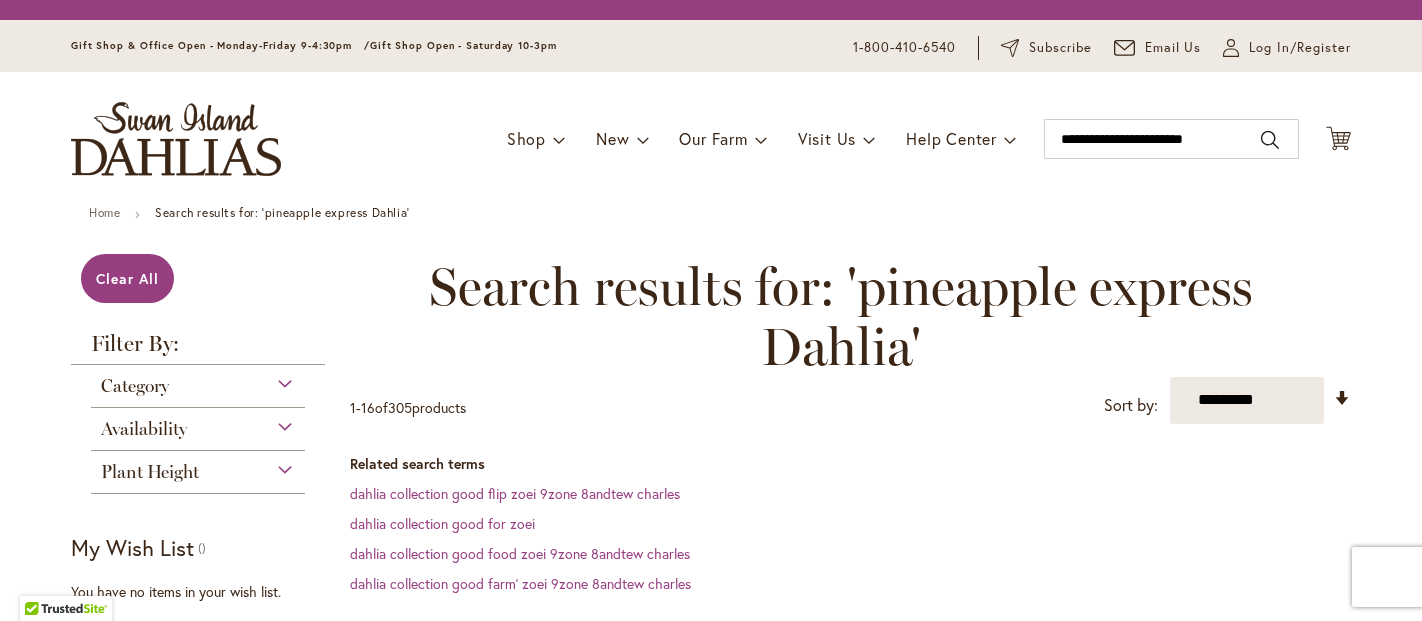 scroll, scrollTop: 0, scrollLeft: 0, axis: both 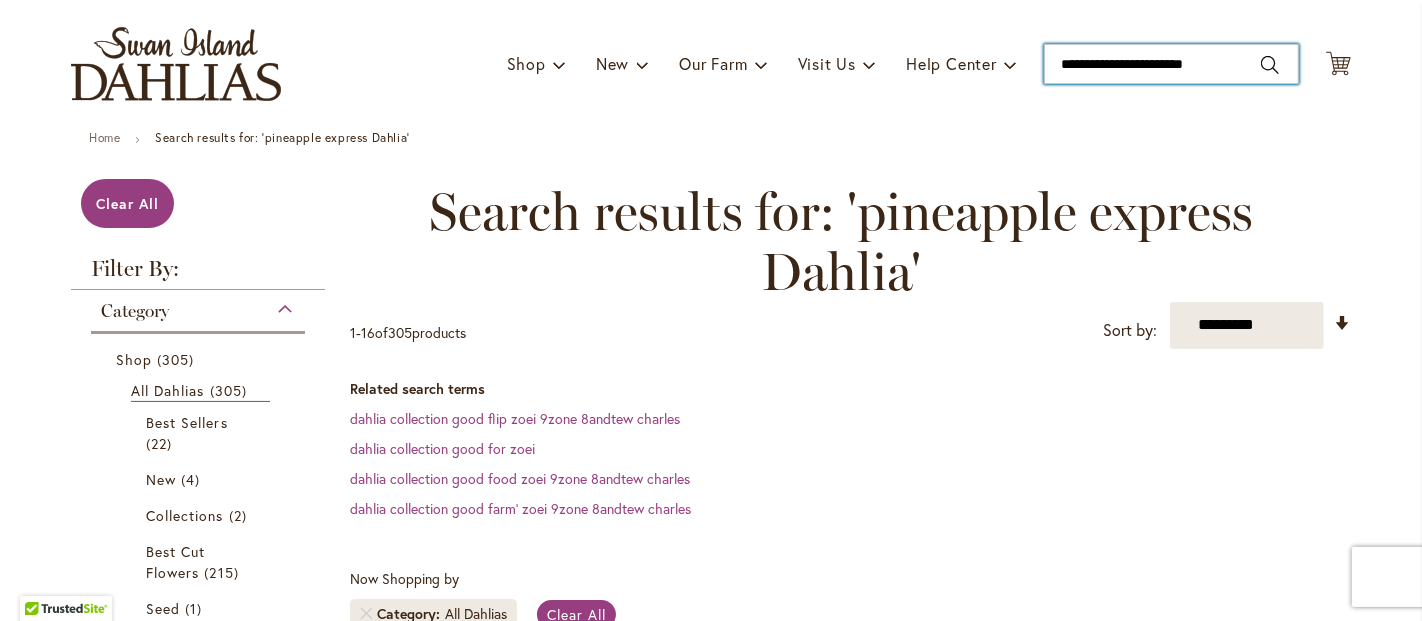 click on "**********" at bounding box center [1171, 64] 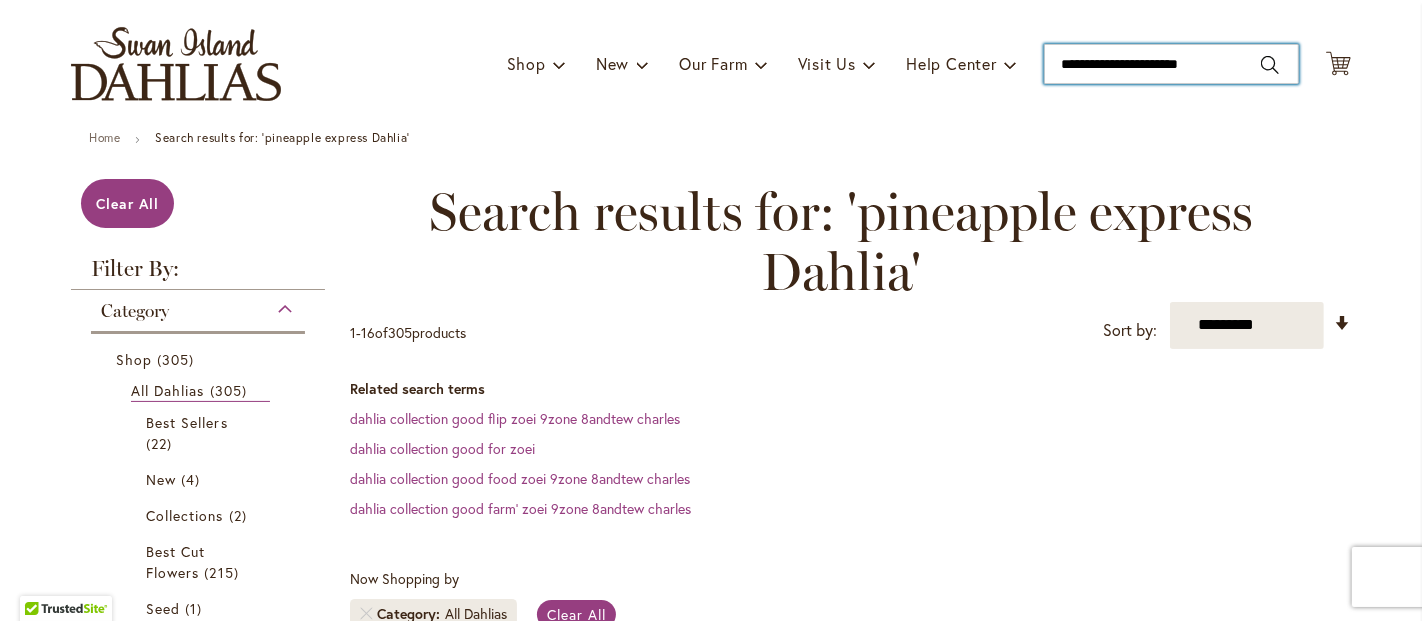 click on "**********" at bounding box center [1171, 64] 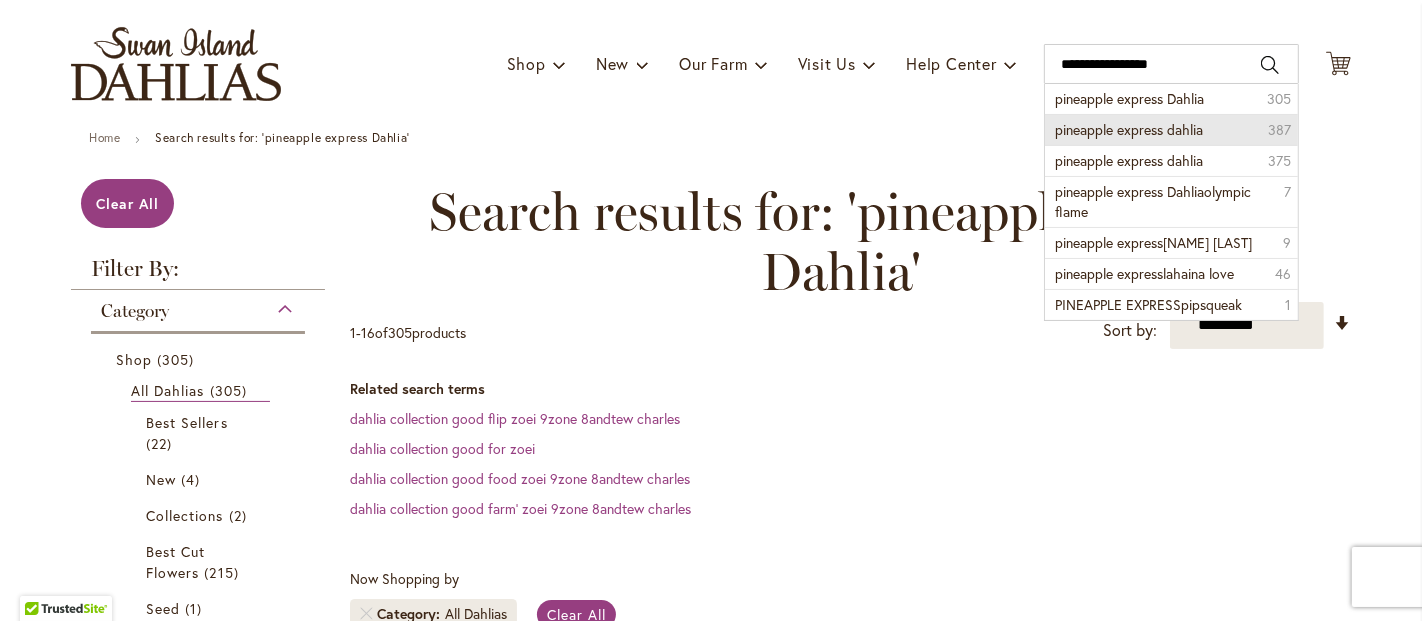 click on "pineapple express      dahlia" at bounding box center [1129, 129] 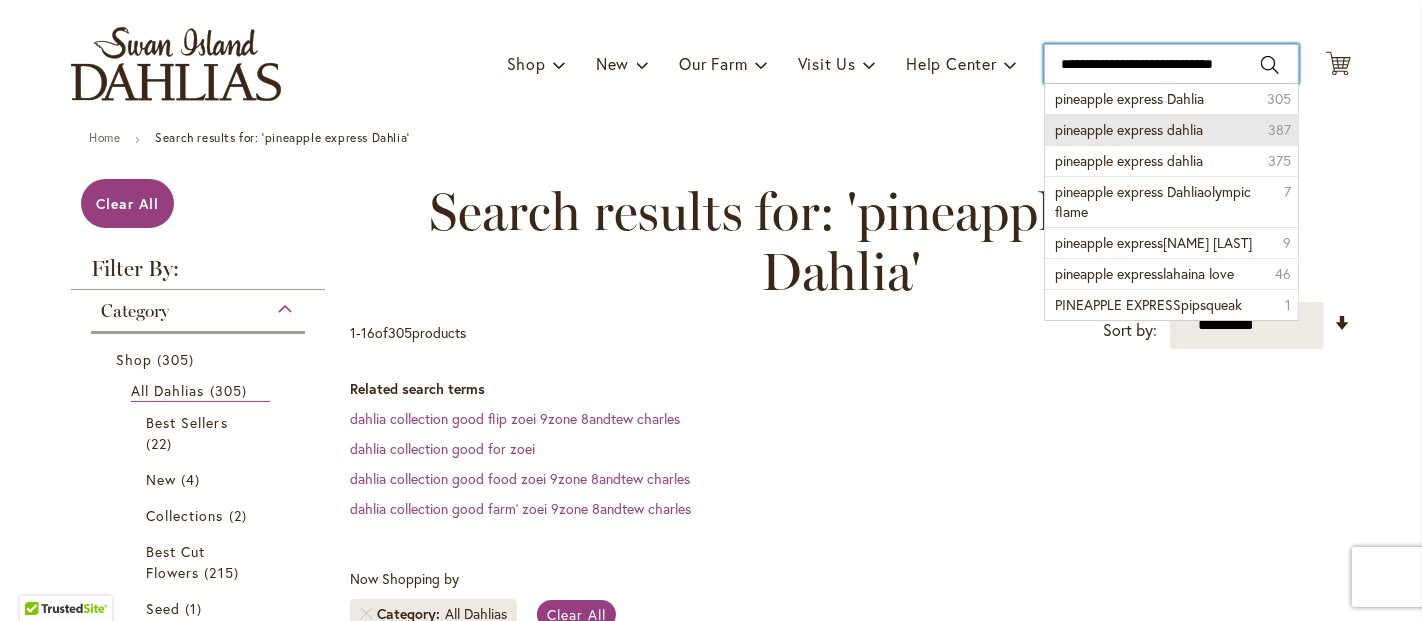 type on "**********" 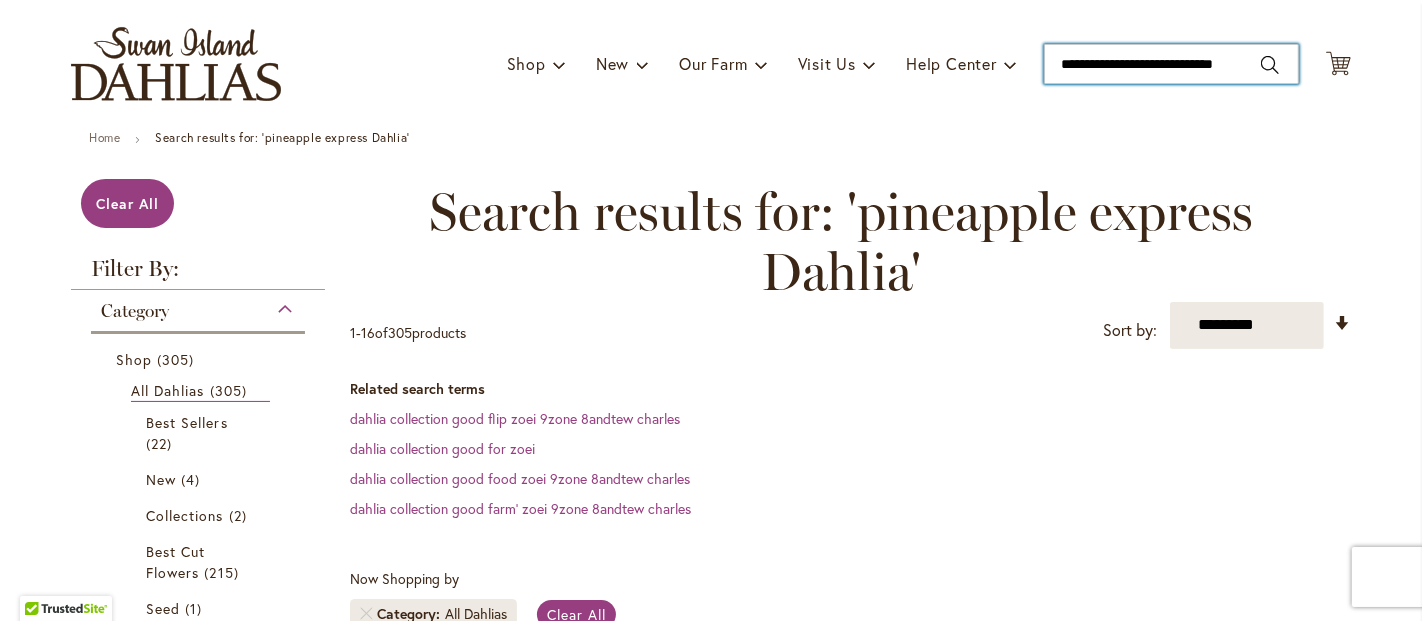 scroll, scrollTop: 0, scrollLeft: 5, axis: horizontal 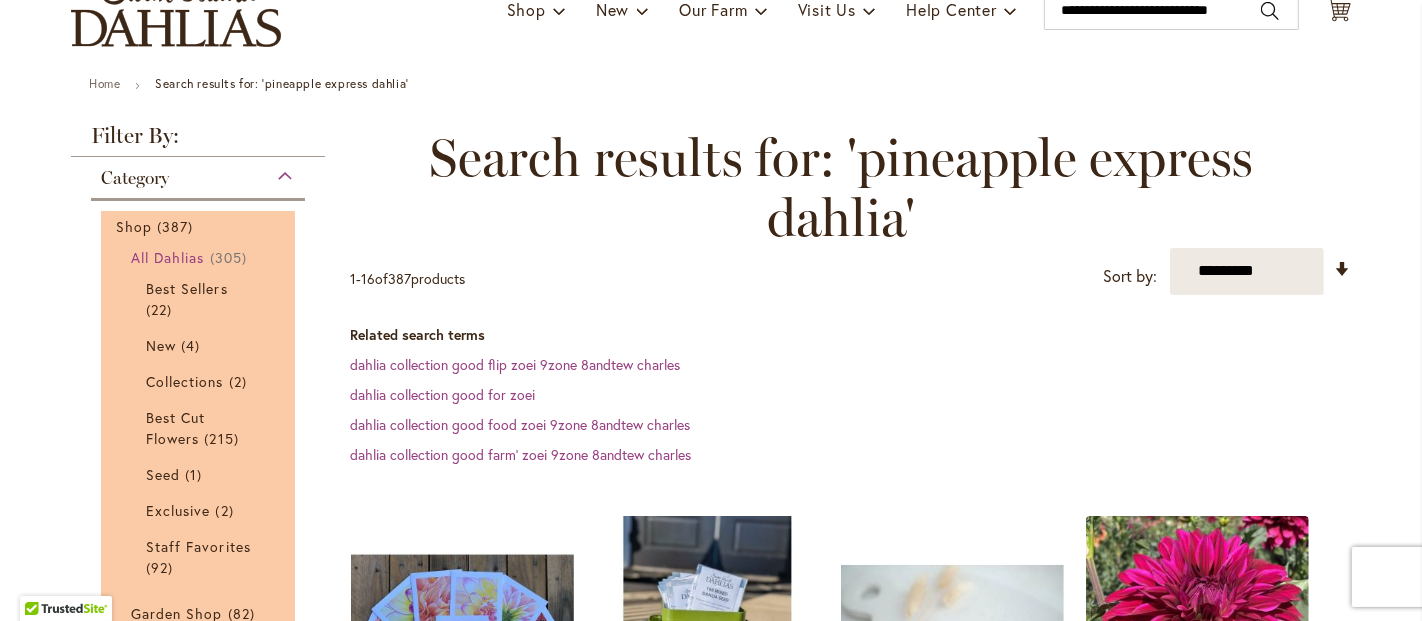 click on "All Dahlias" at bounding box center [168, 257] 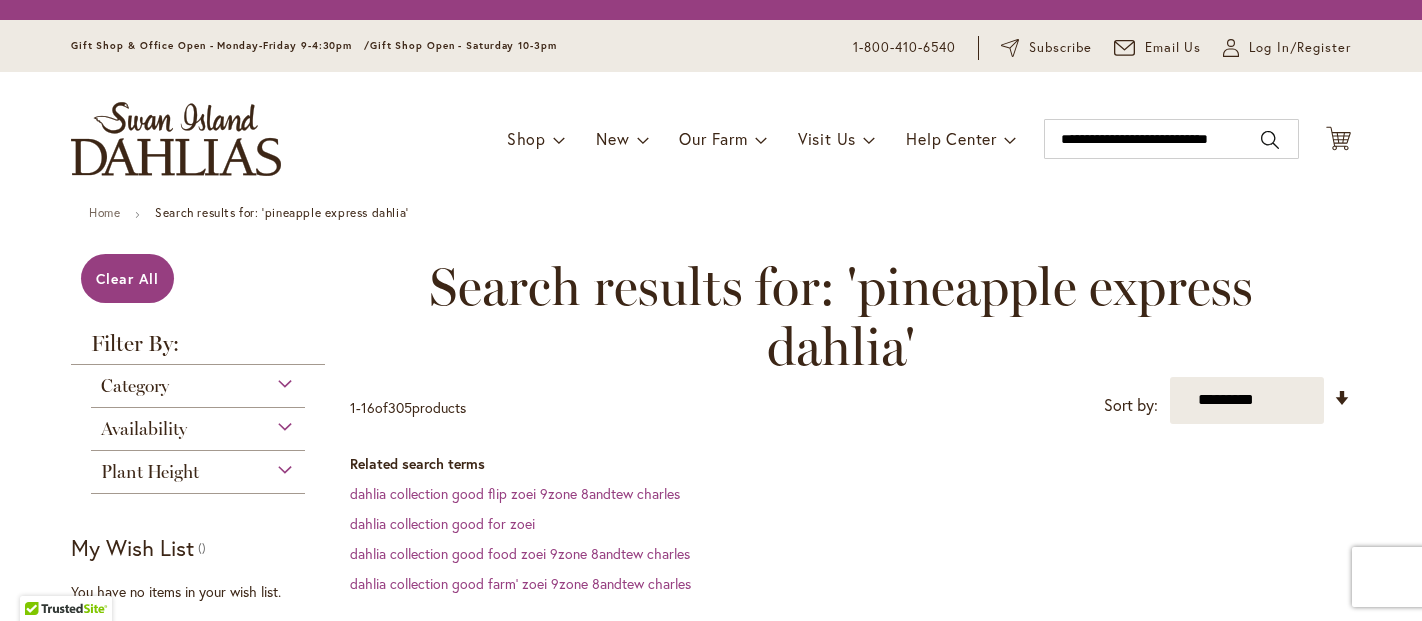 scroll, scrollTop: 0, scrollLeft: 0, axis: both 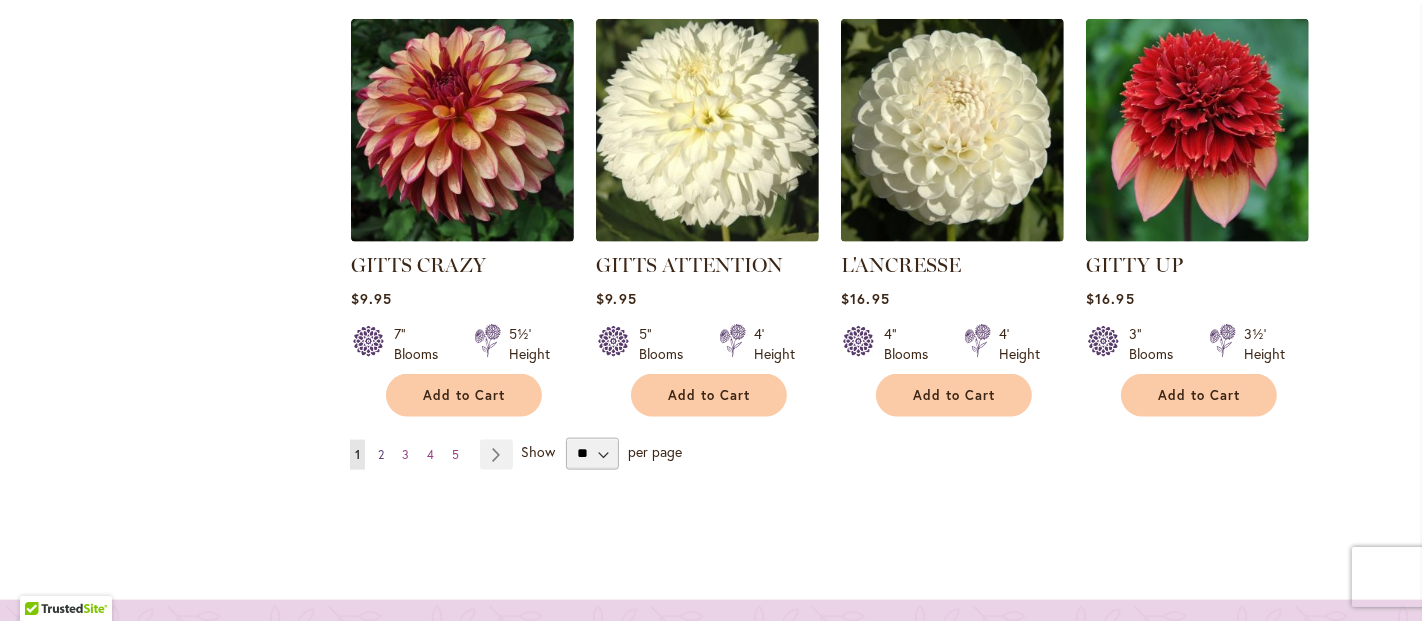 click on "2" at bounding box center (381, 454) 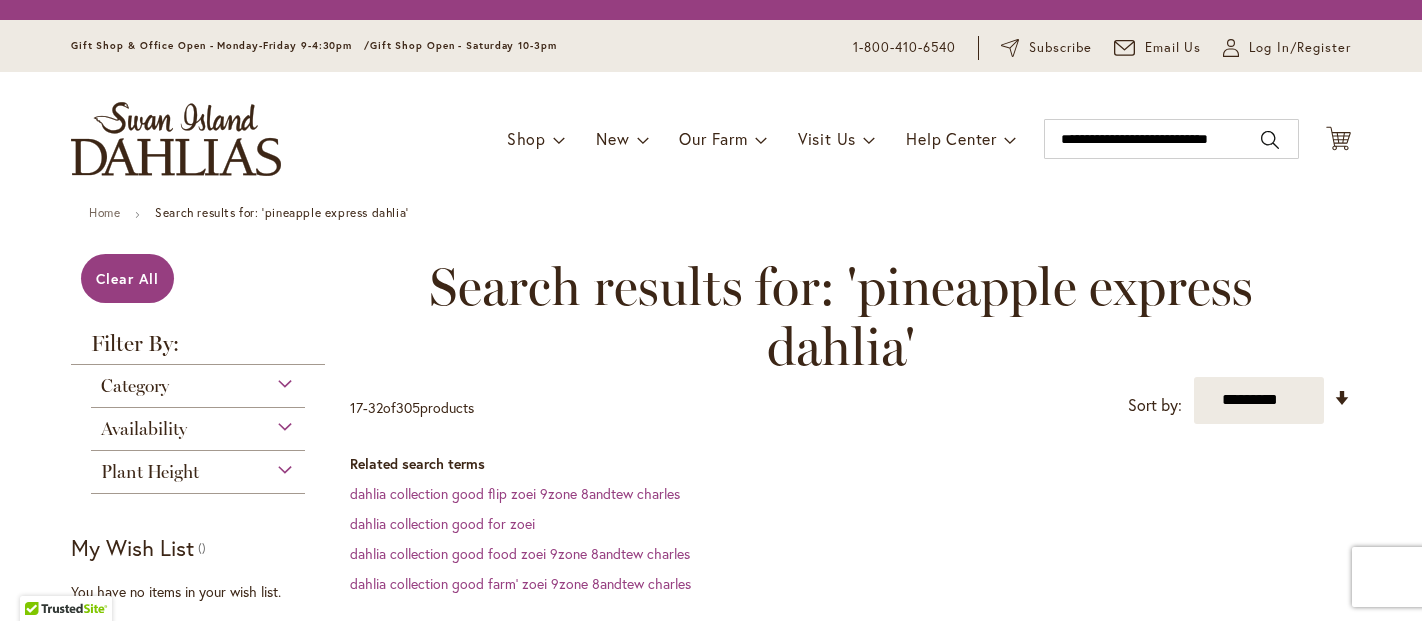 scroll, scrollTop: 0, scrollLeft: 0, axis: both 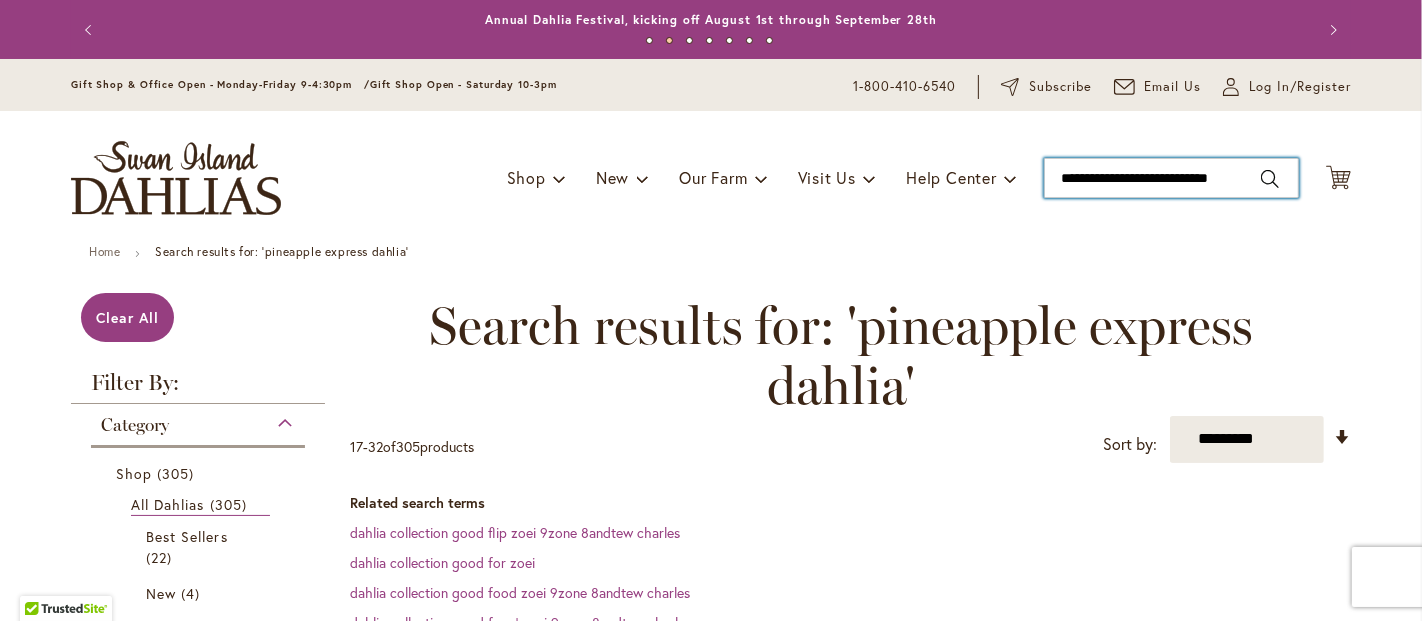 click on "**********" at bounding box center [1171, 178] 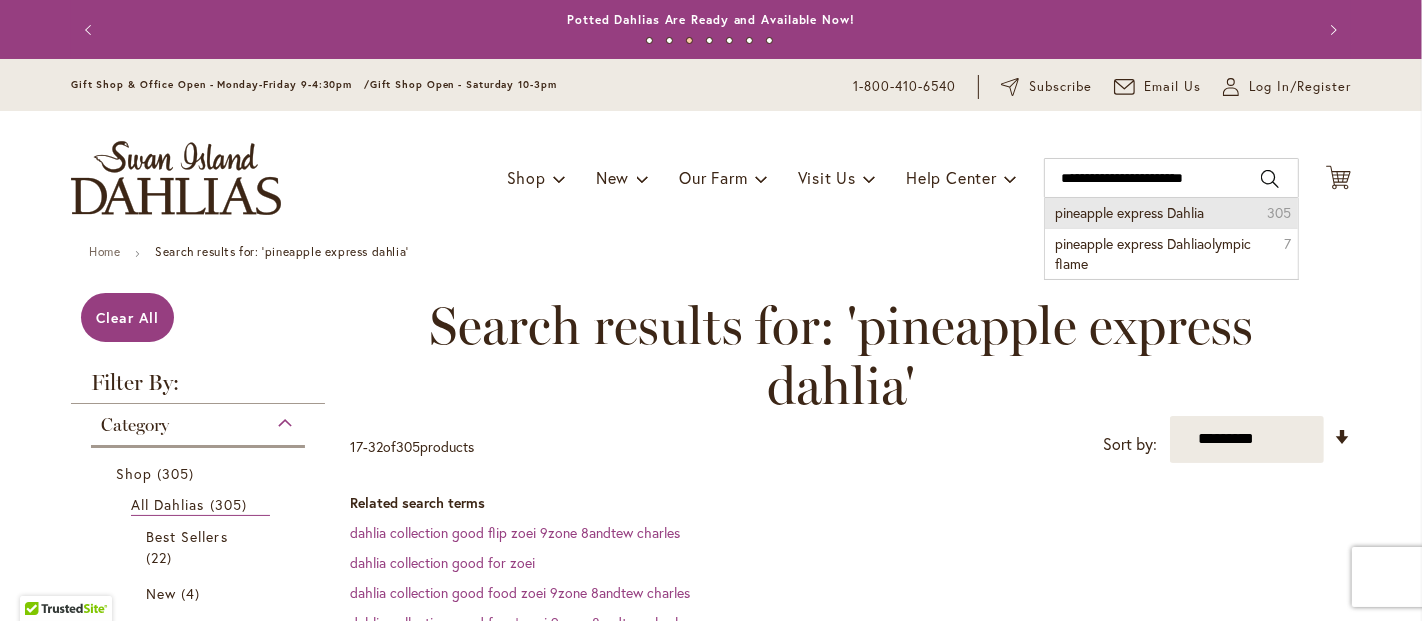 click on "pineapple express Dahlia" at bounding box center [1129, 212] 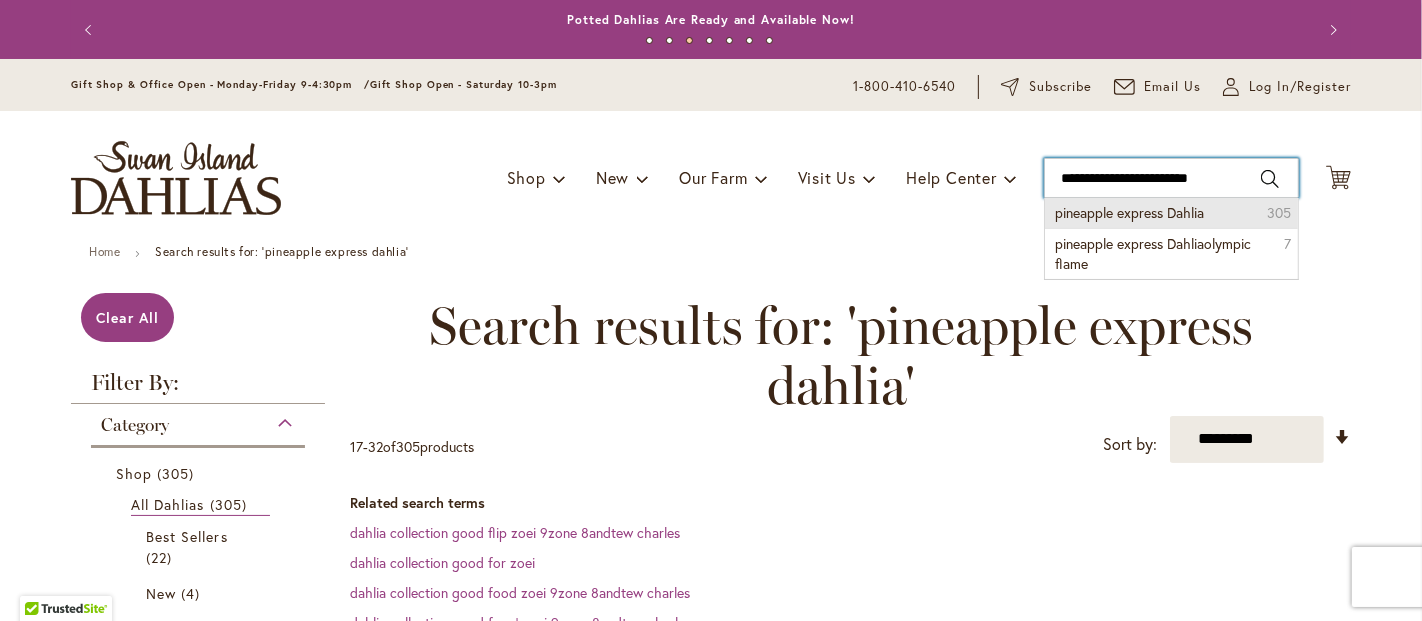 type on "**********" 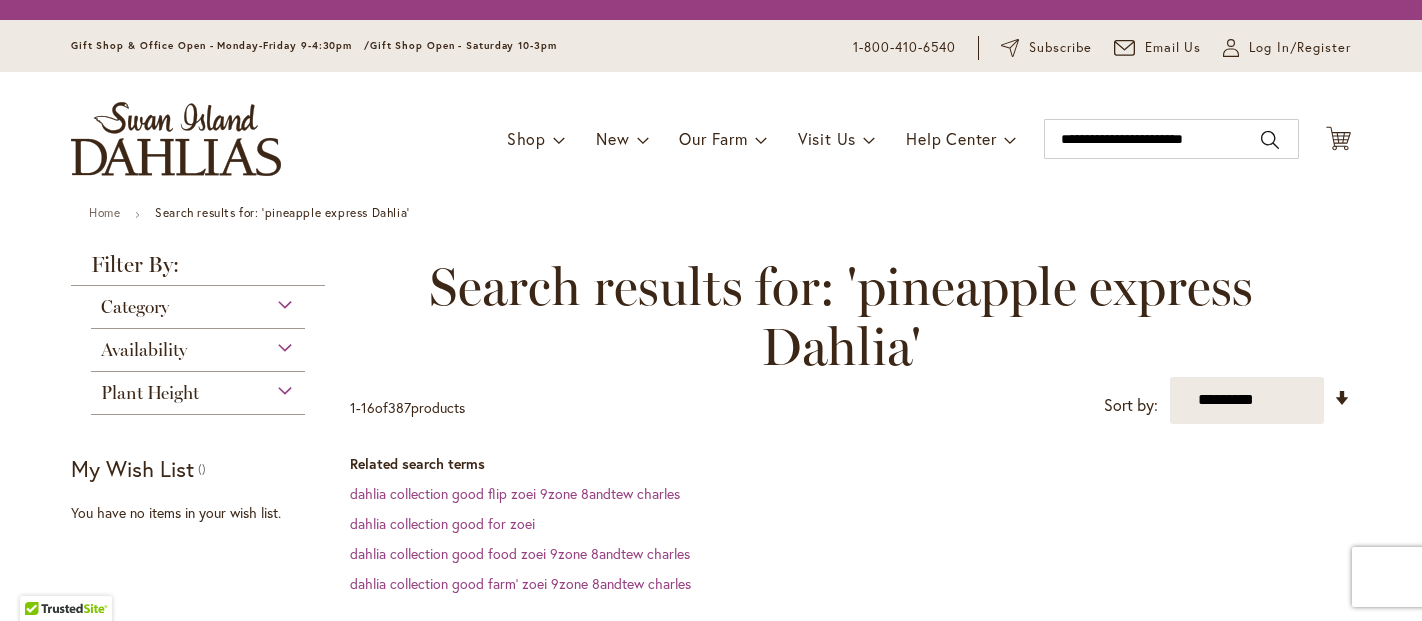 scroll, scrollTop: 0, scrollLeft: 0, axis: both 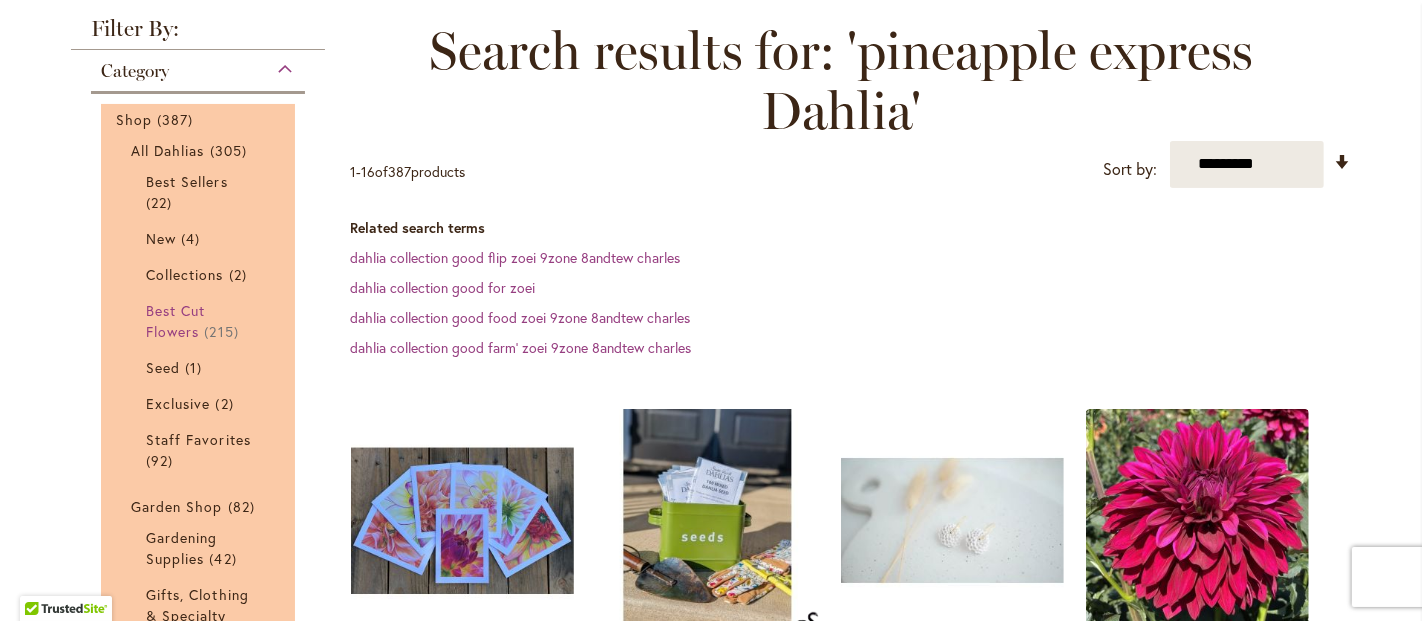 click on "Best Cut Flowers" at bounding box center [175, 321] 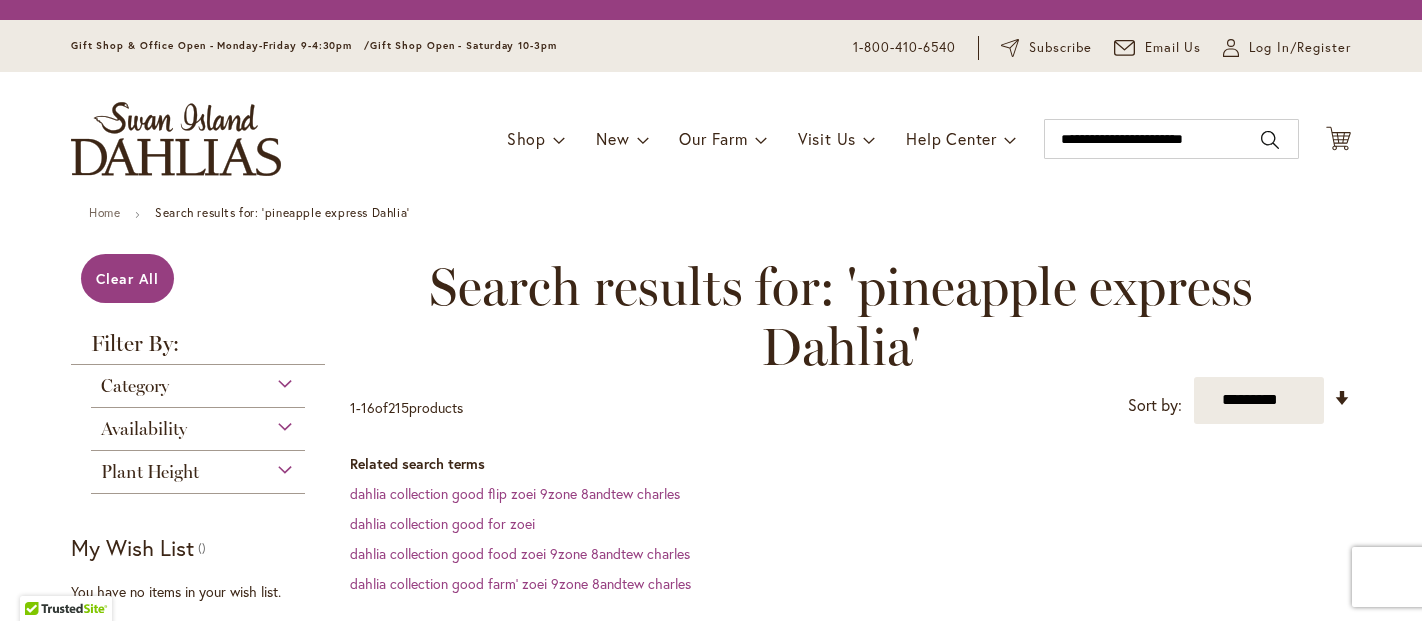 scroll, scrollTop: 0, scrollLeft: 0, axis: both 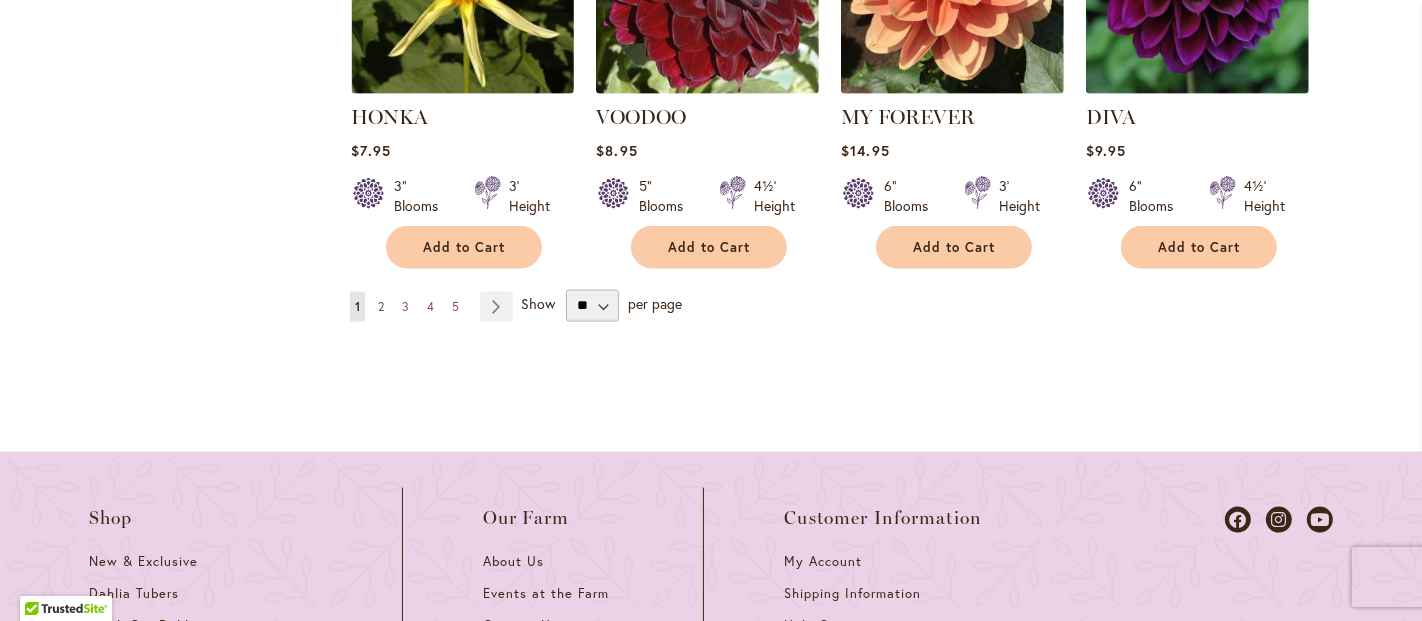 click on "2" at bounding box center [381, 306] 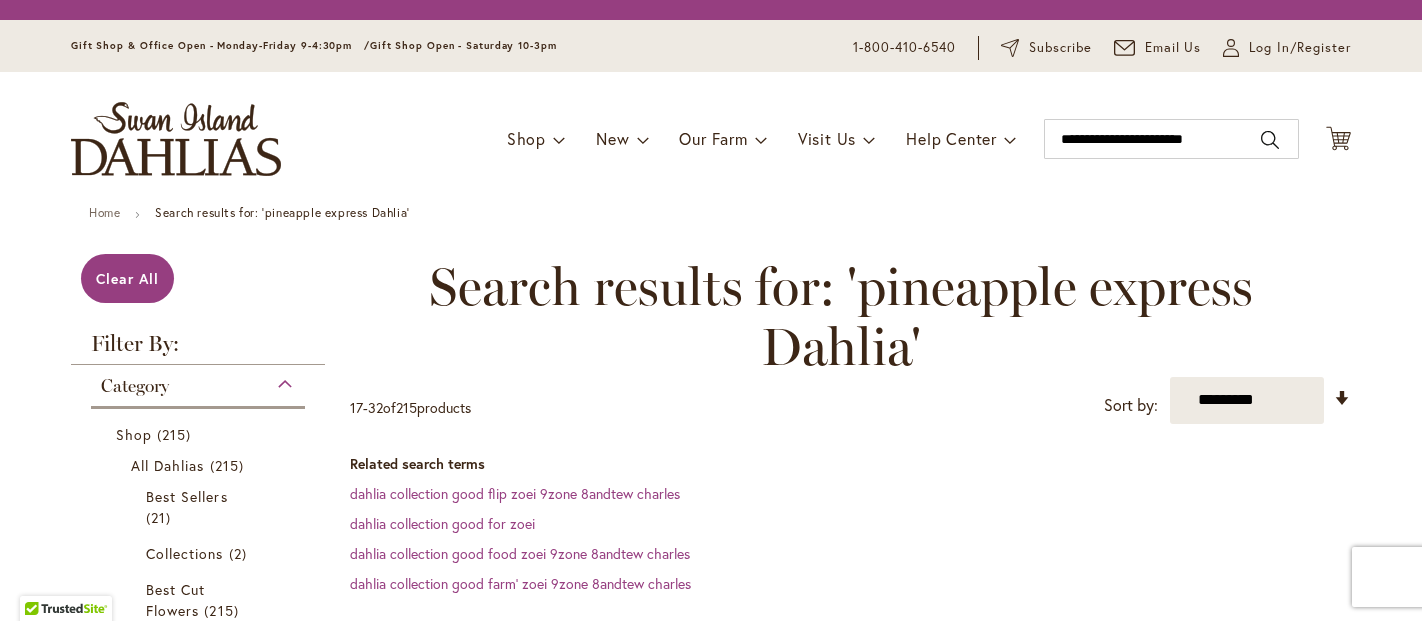 scroll, scrollTop: 0, scrollLeft: 0, axis: both 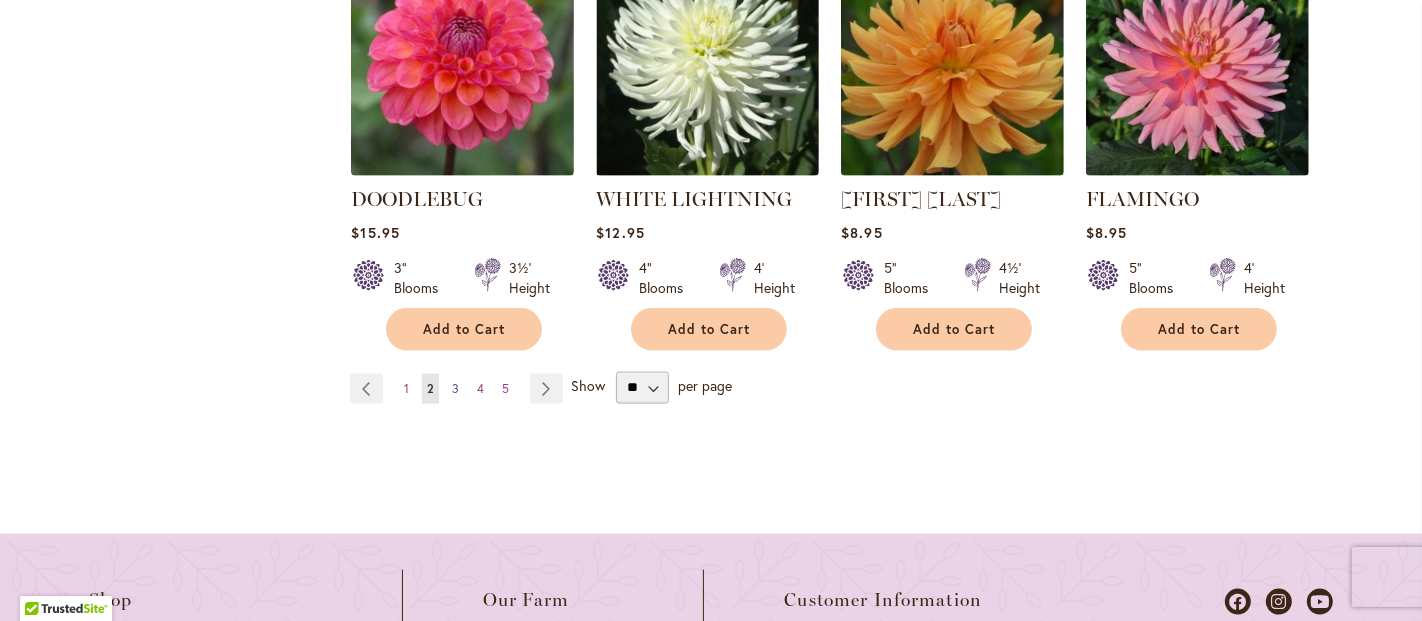 click on "3" at bounding box center (455, 388) 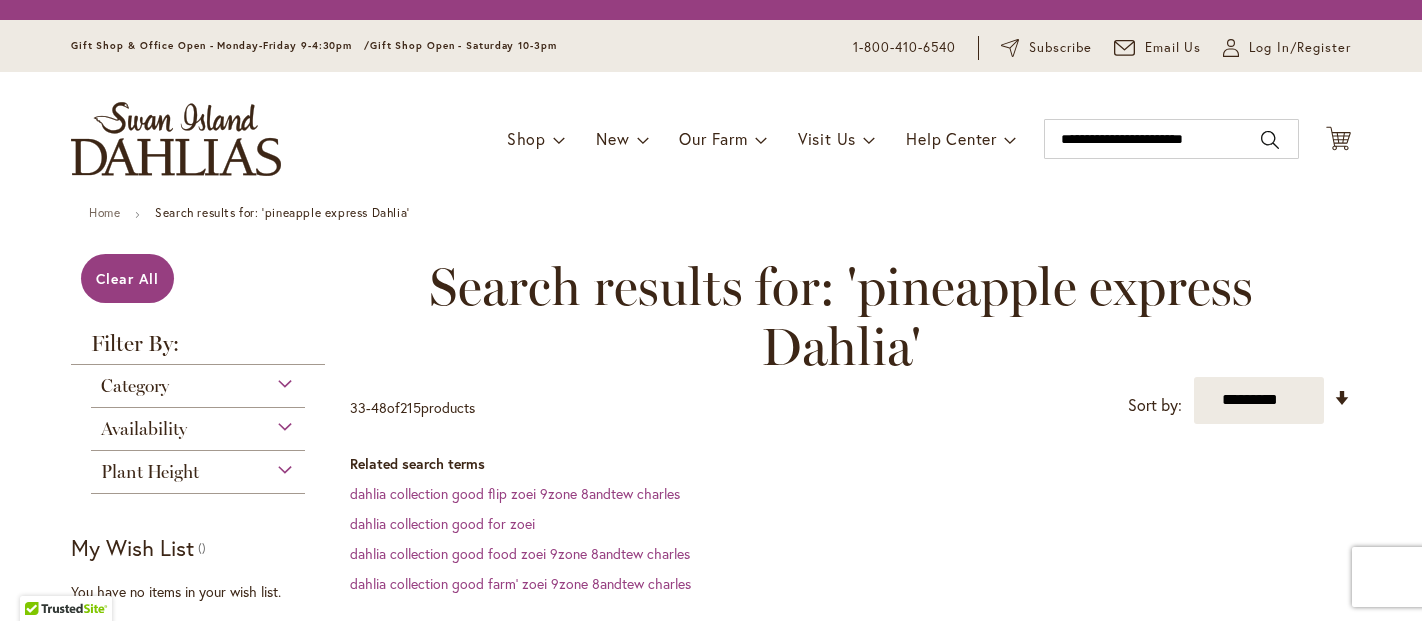 scroll, scrollTop: 0, scrollLeft: 0, axis: both 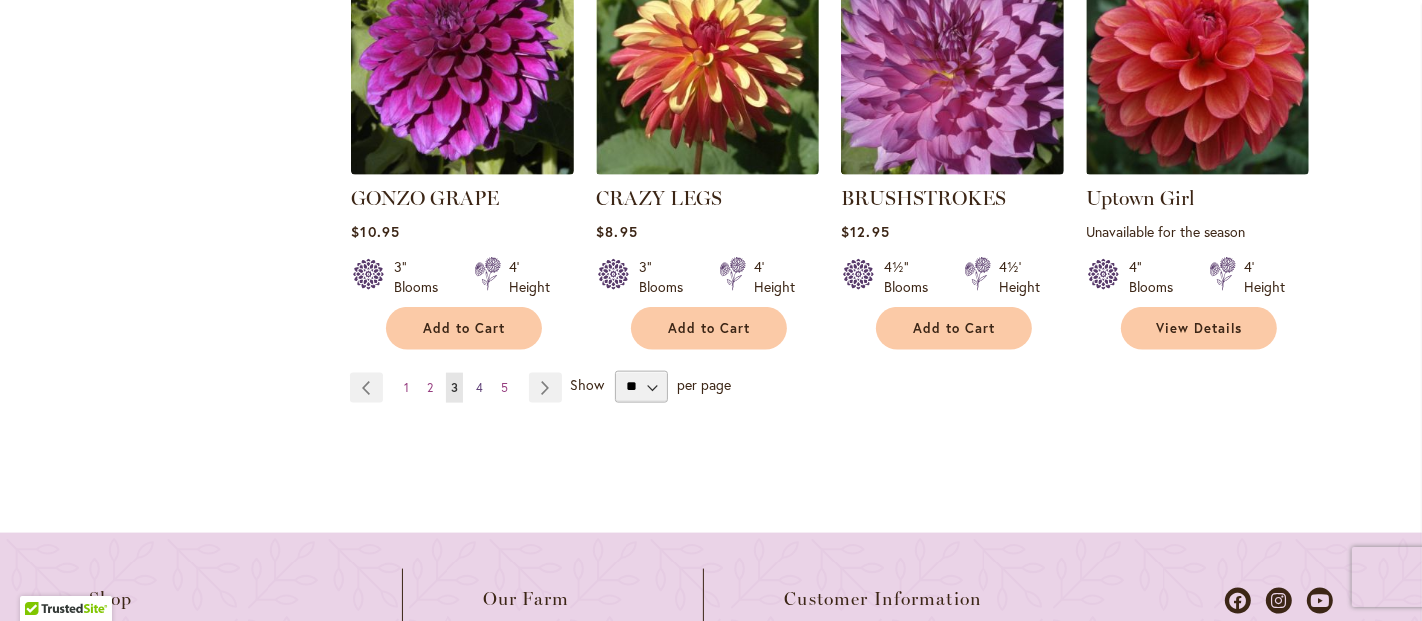 click on "4" at bounding box center [479, 387] 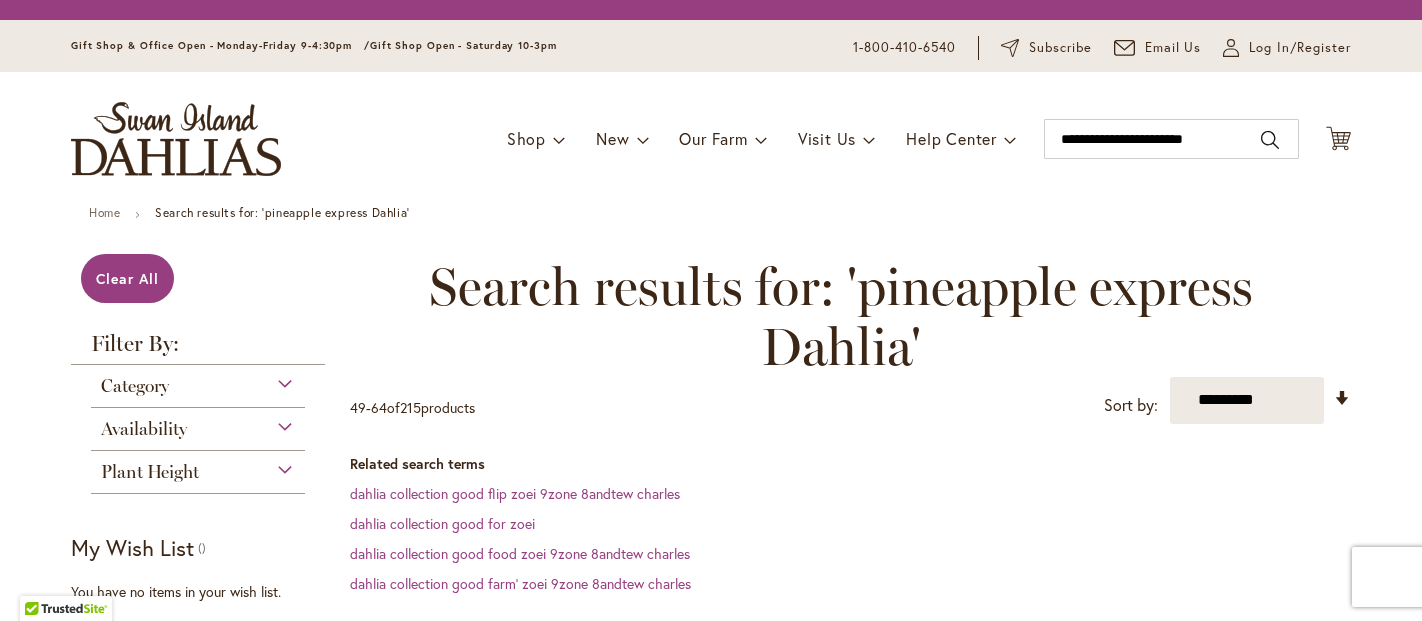 scroll, scrollTop: 0, scrollLeft: 0, axis: both 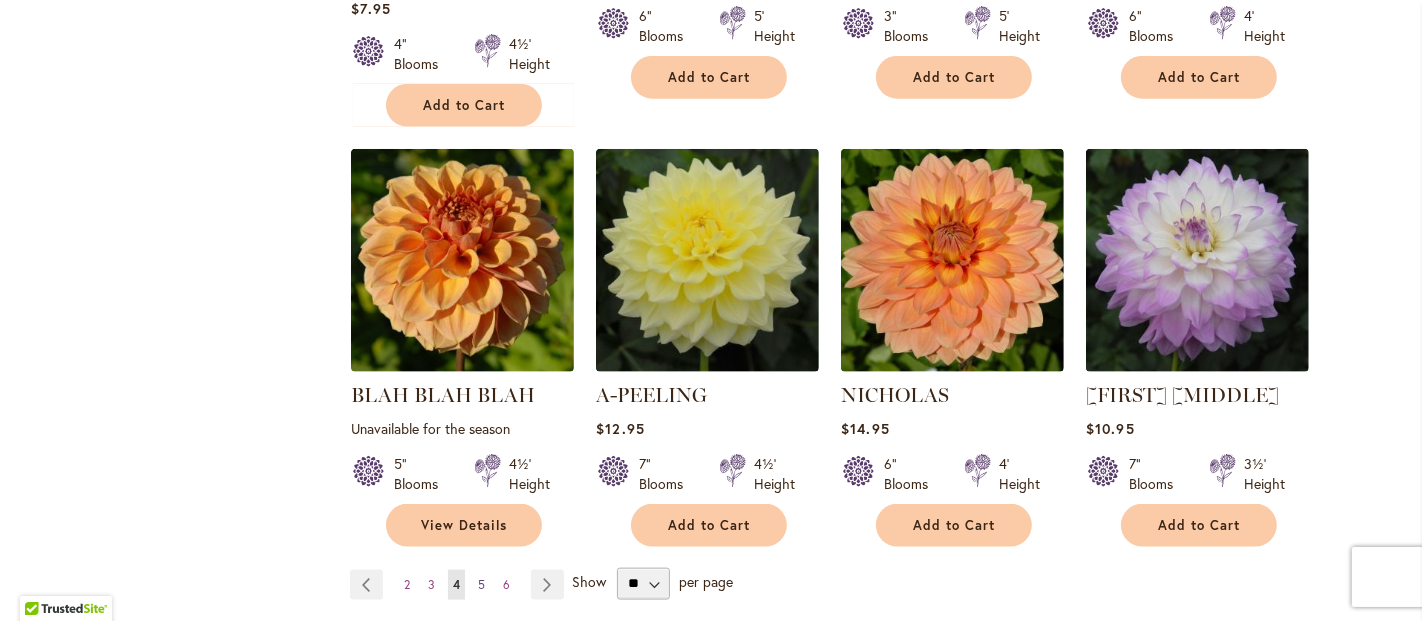 click on "5" at bounding box center [481, 584] 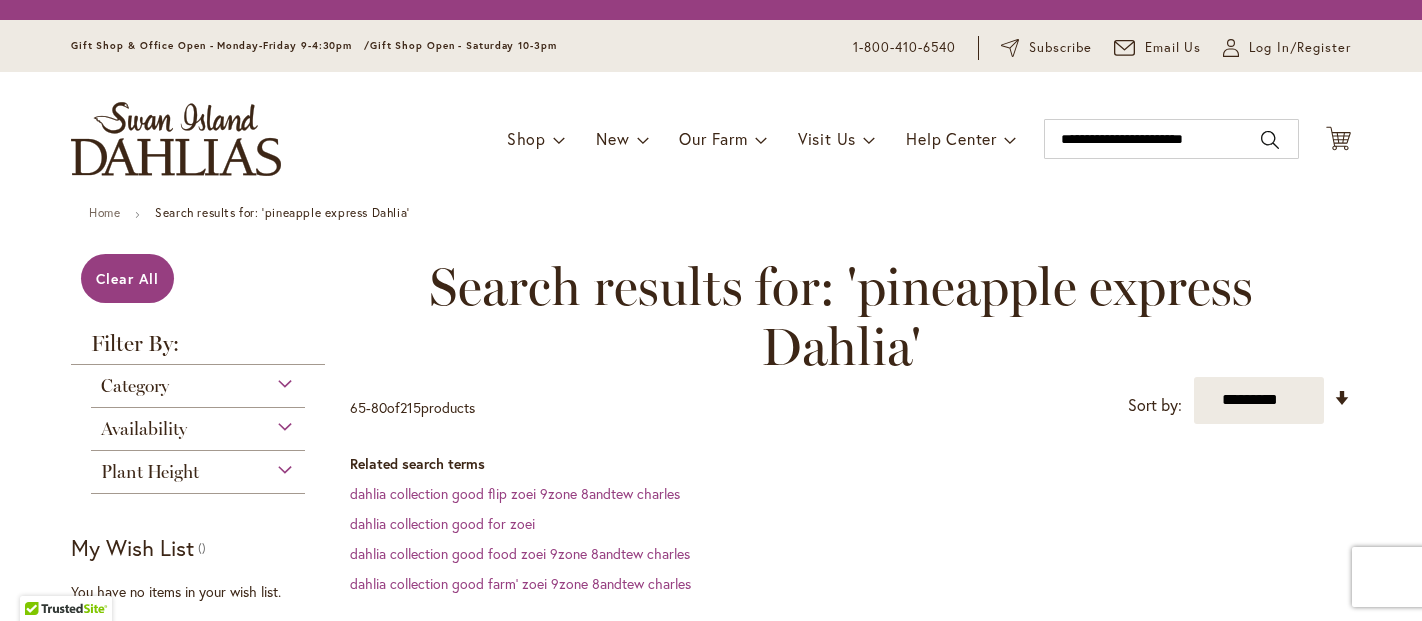 scroll, scrollTop: 0, scrollLeft: 0, axis: both 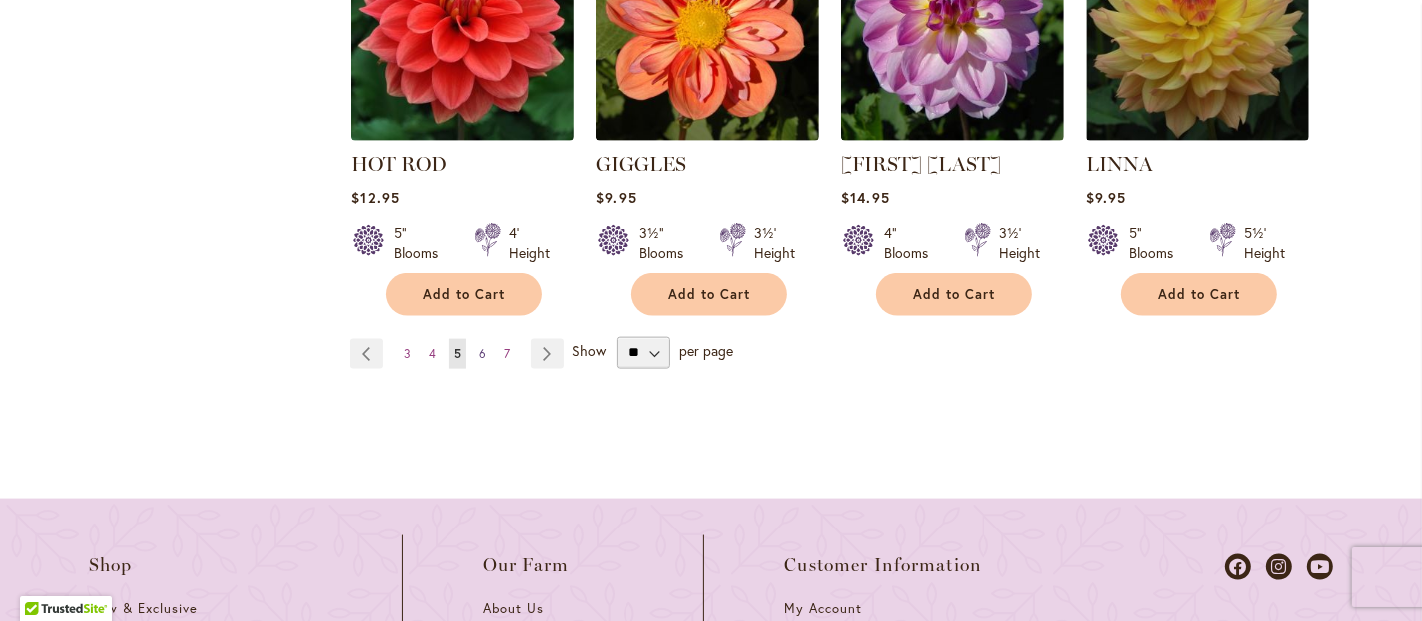 click on "6" at bounding box center [482, 353] 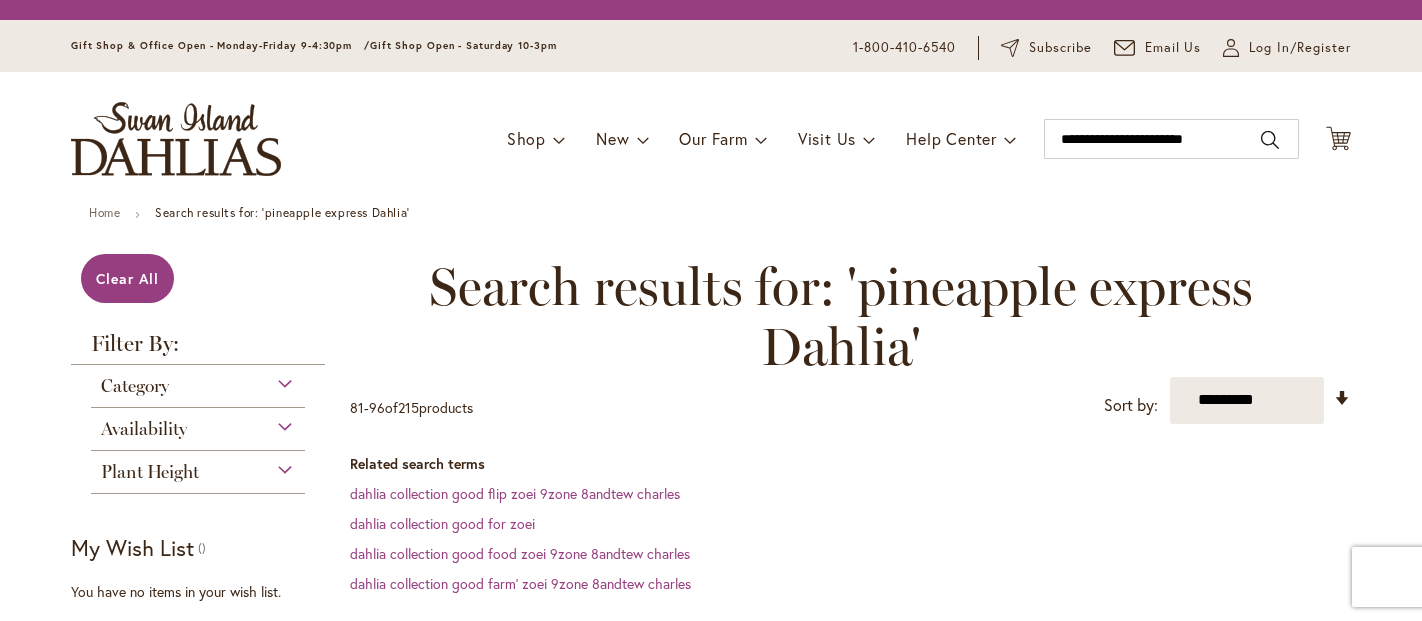 scroll, scrollTop: 0, scrollLeft: 0, axis: both 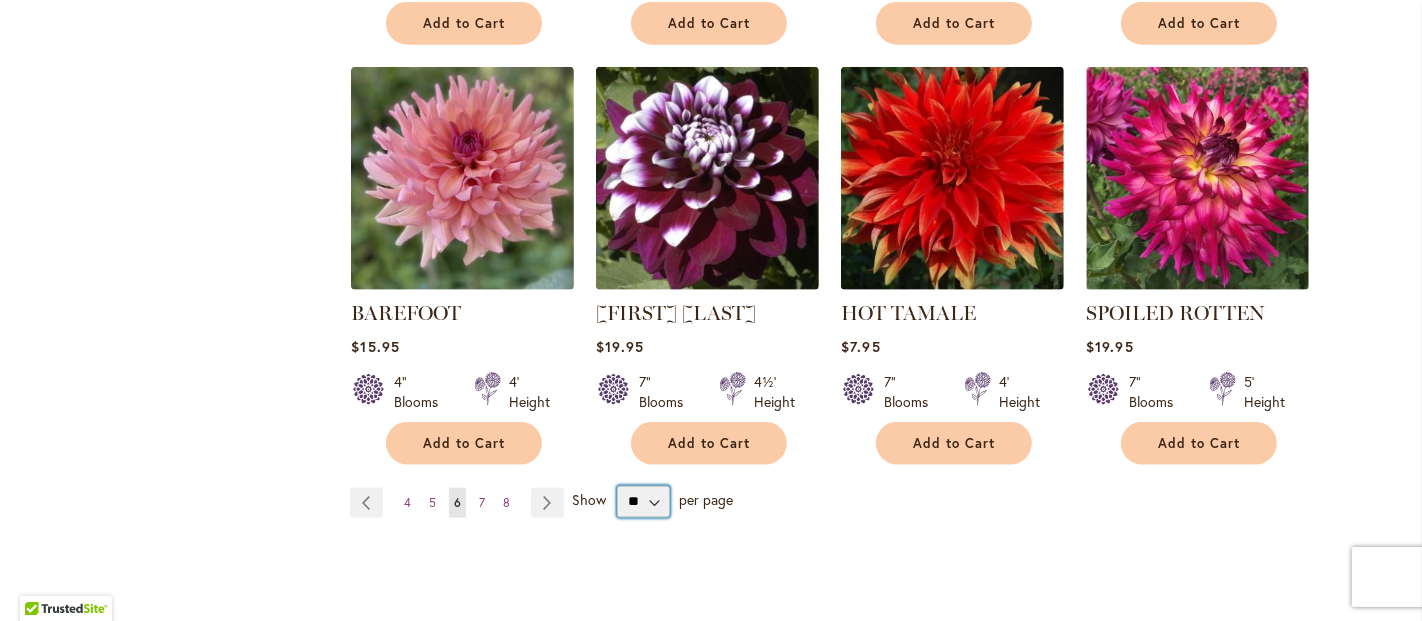 click on "**
**
**
**" at bounding box center [643, 502] 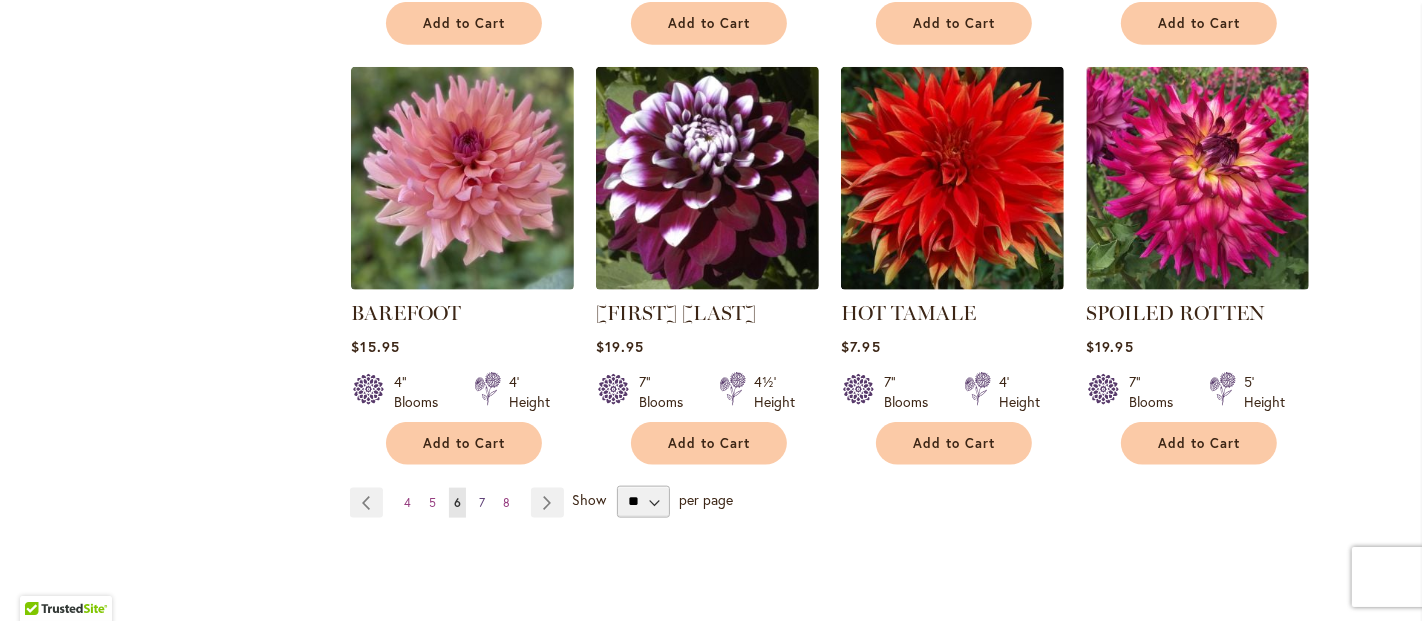 click on "7" at bounding box center [482, 502] 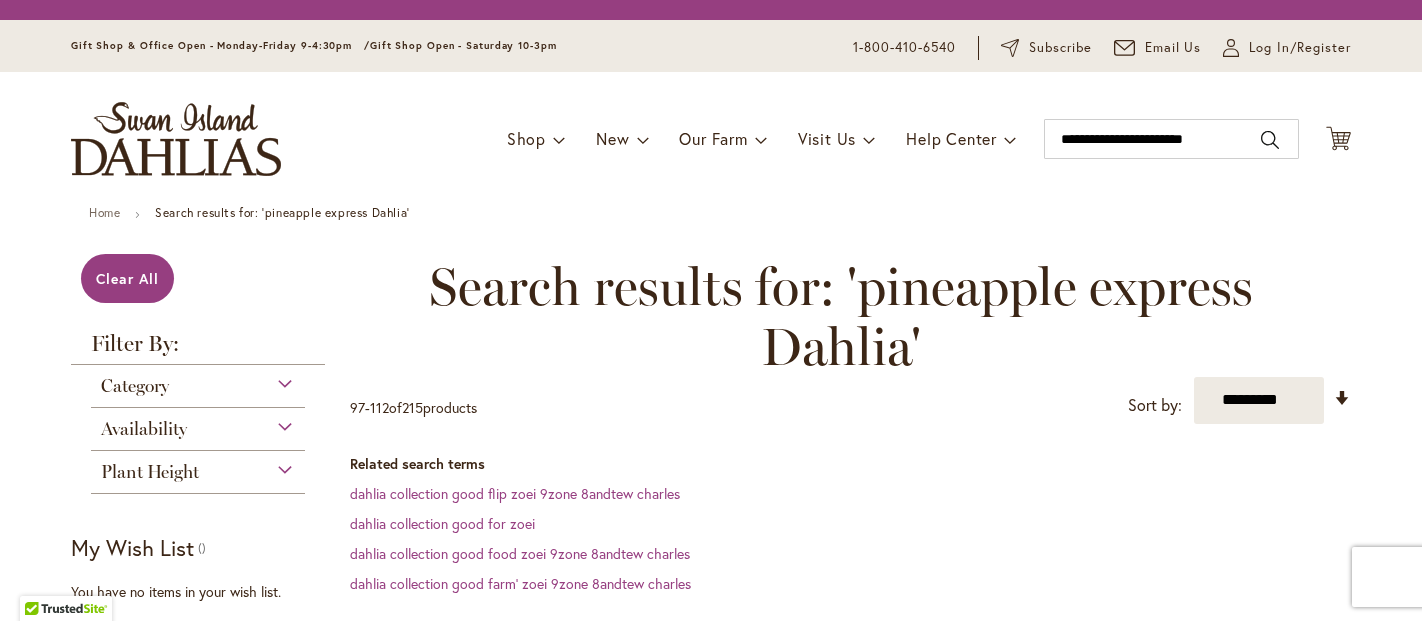 scroll, scrollTop: 0, scrollLeft: 0, axis: both 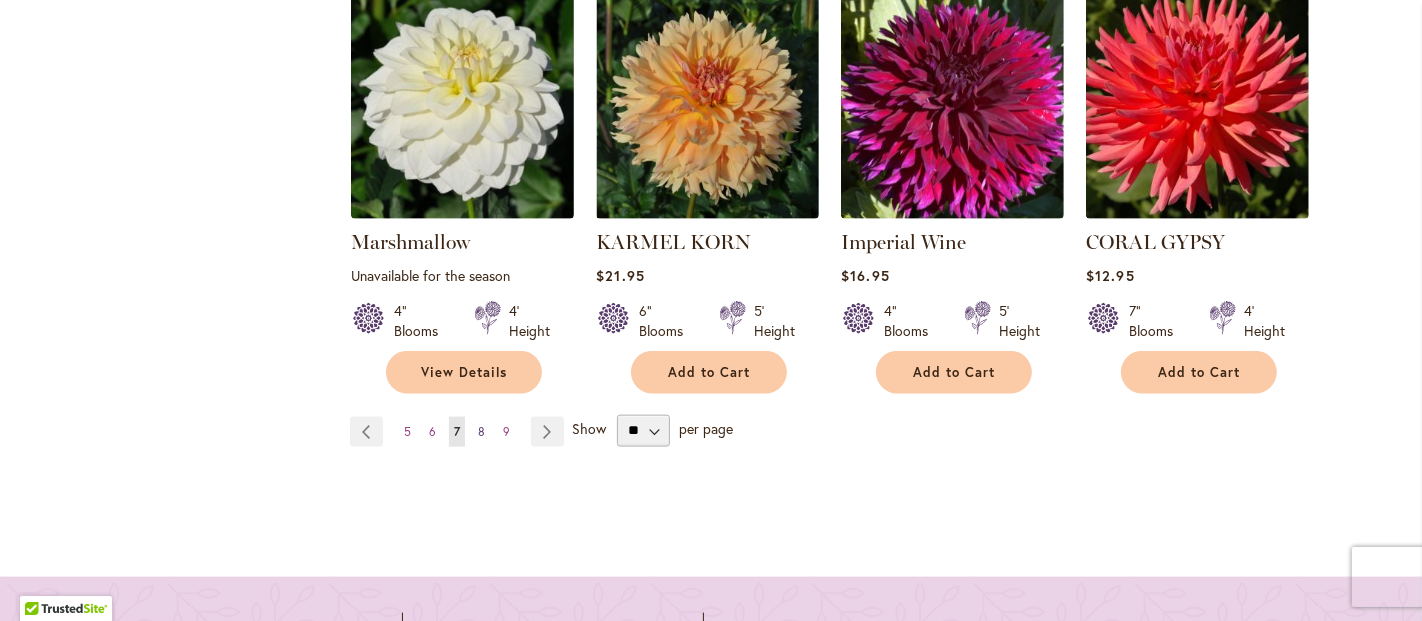 click on "8" at bounding box center [481, 431] 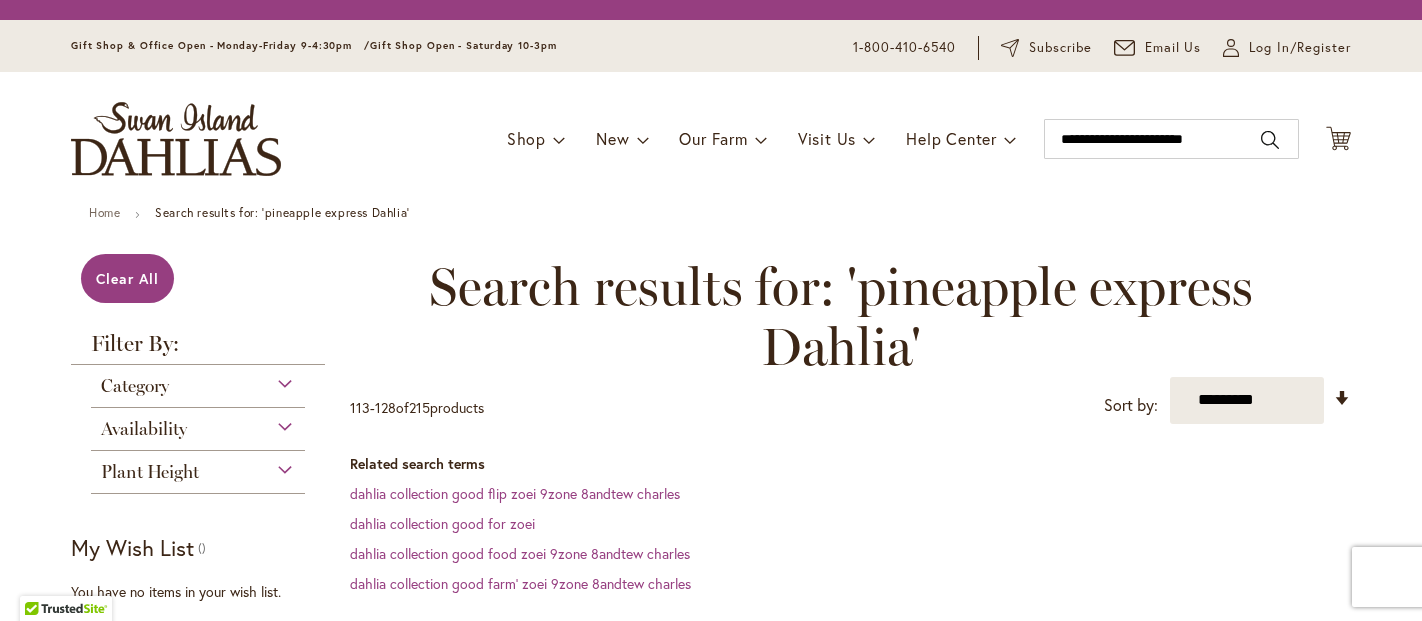 scroll, scrollTop: 0, scrollLeft: 0, axis: both 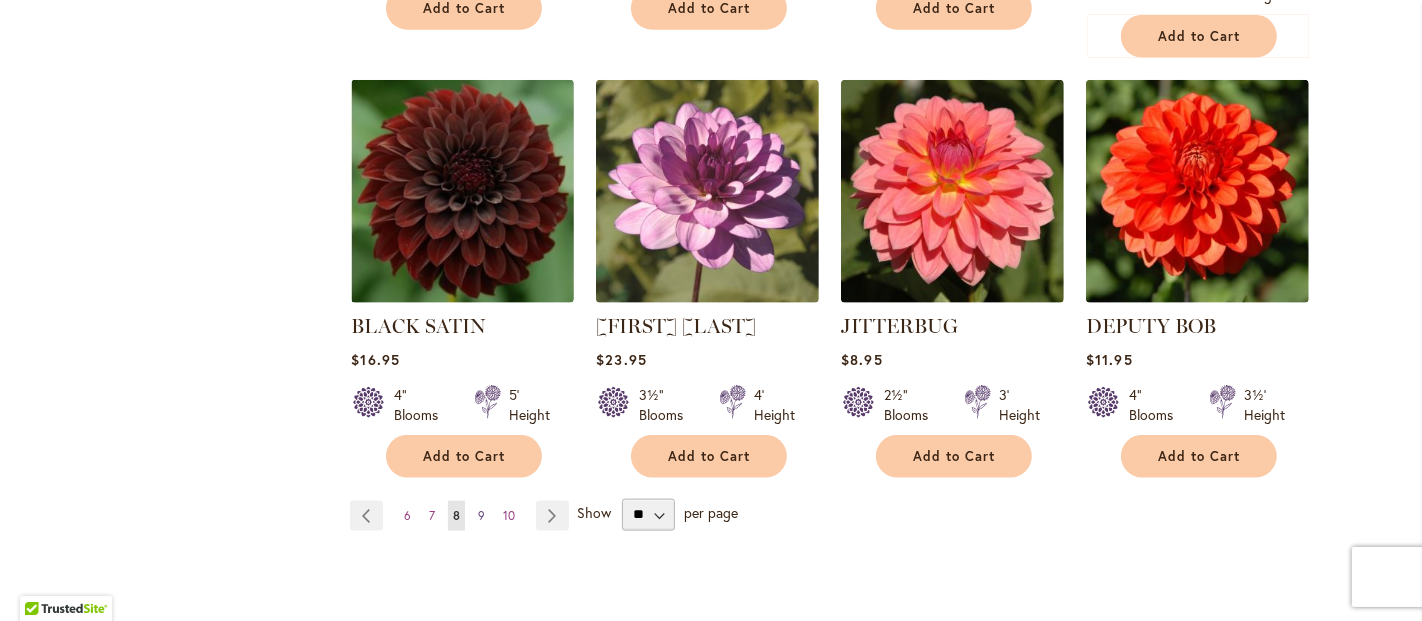 click on "9" at bounding box center [481, 515] 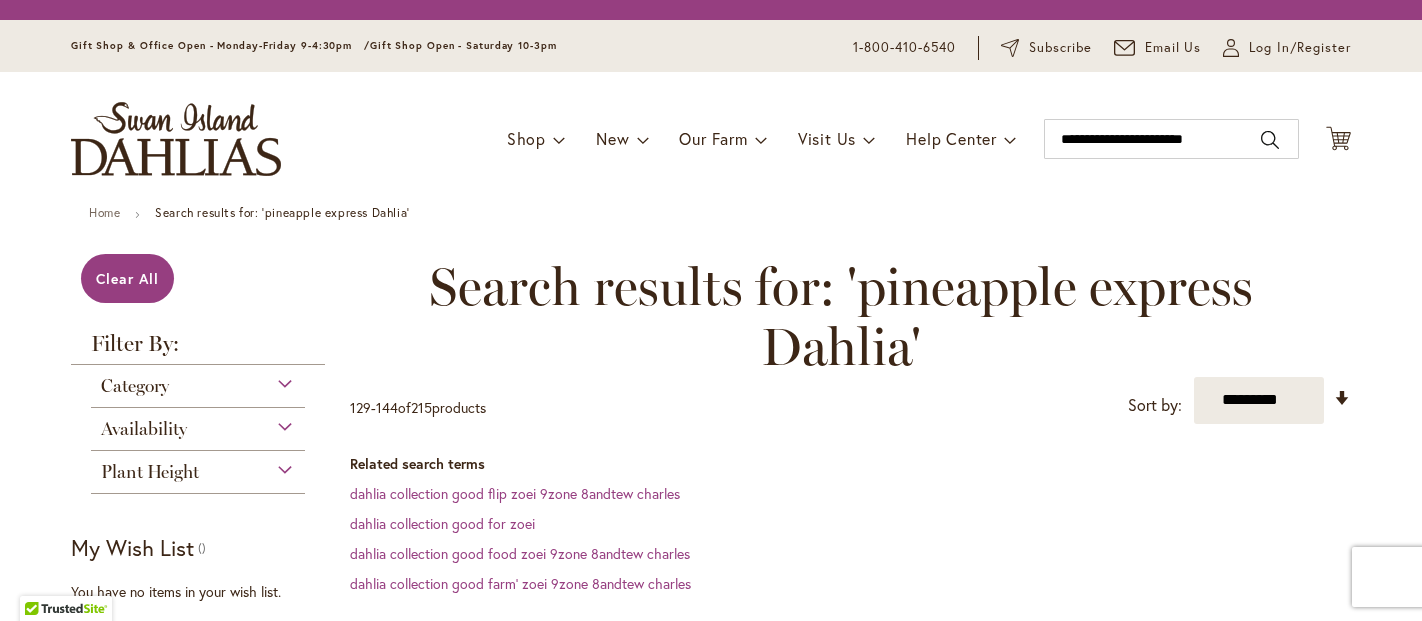 scroll, scrollTop: 0, scrollLeft: 0, axis: both 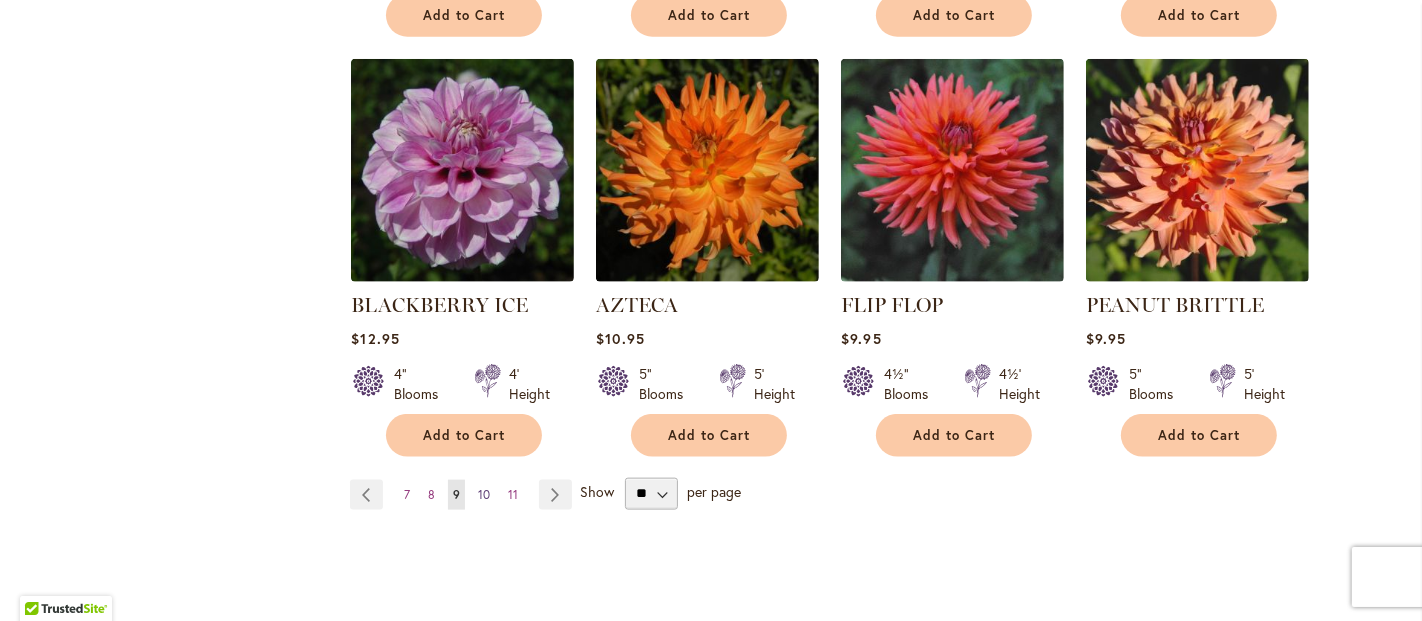 click on "10" at bounding box center [484, 494] 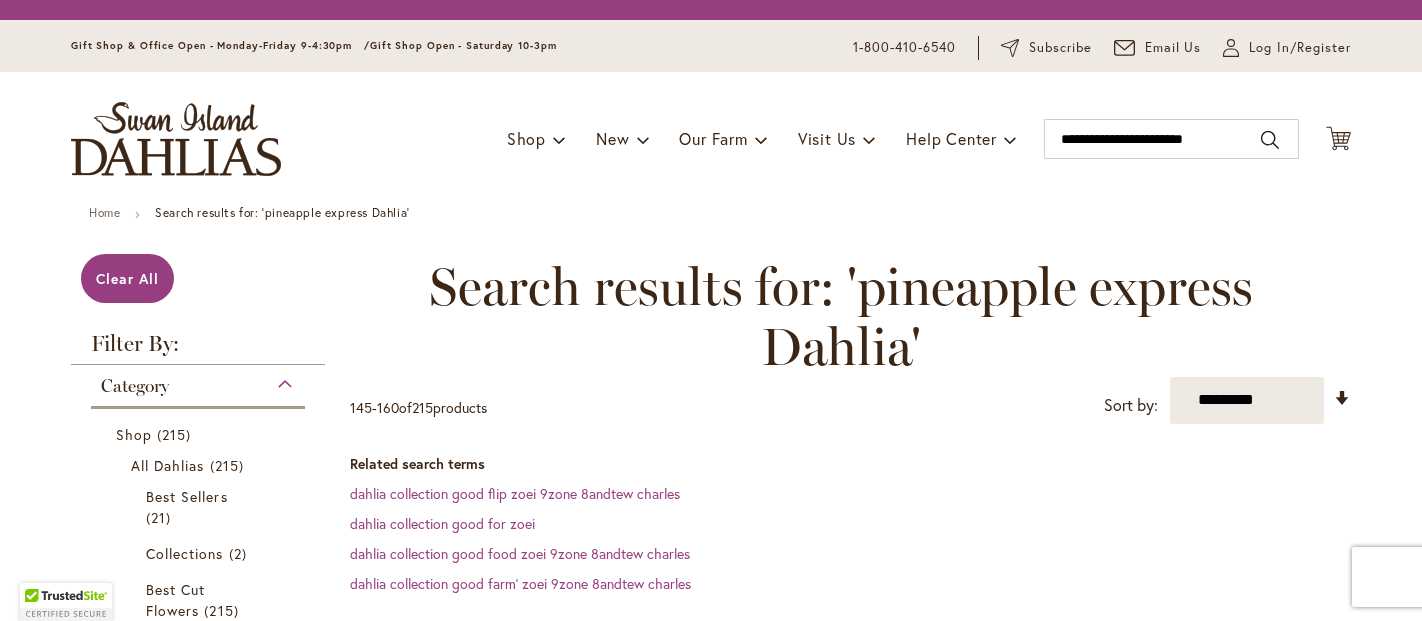 scroll, scrollTop: 0, scrollLeft: 0, axis: both 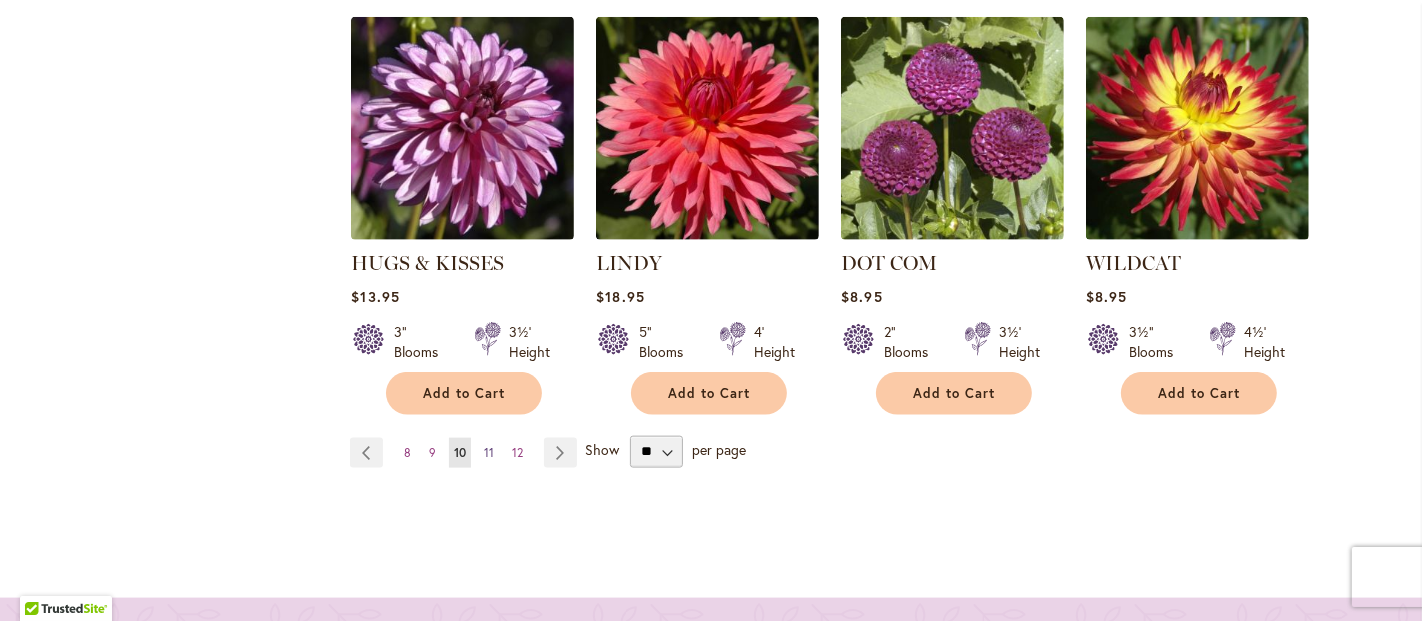click on "11" at bounding box center (489, 452) 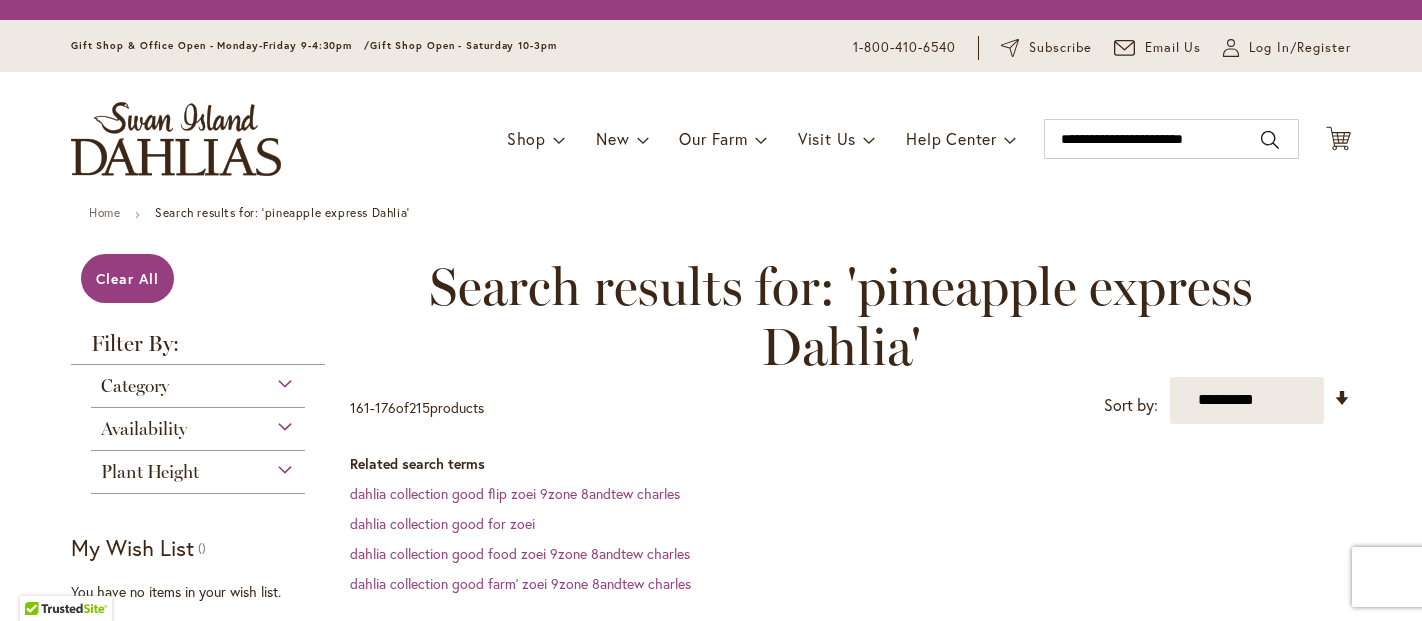 scroll, scrollTop: 0, scrollLeft: 0, axis: both 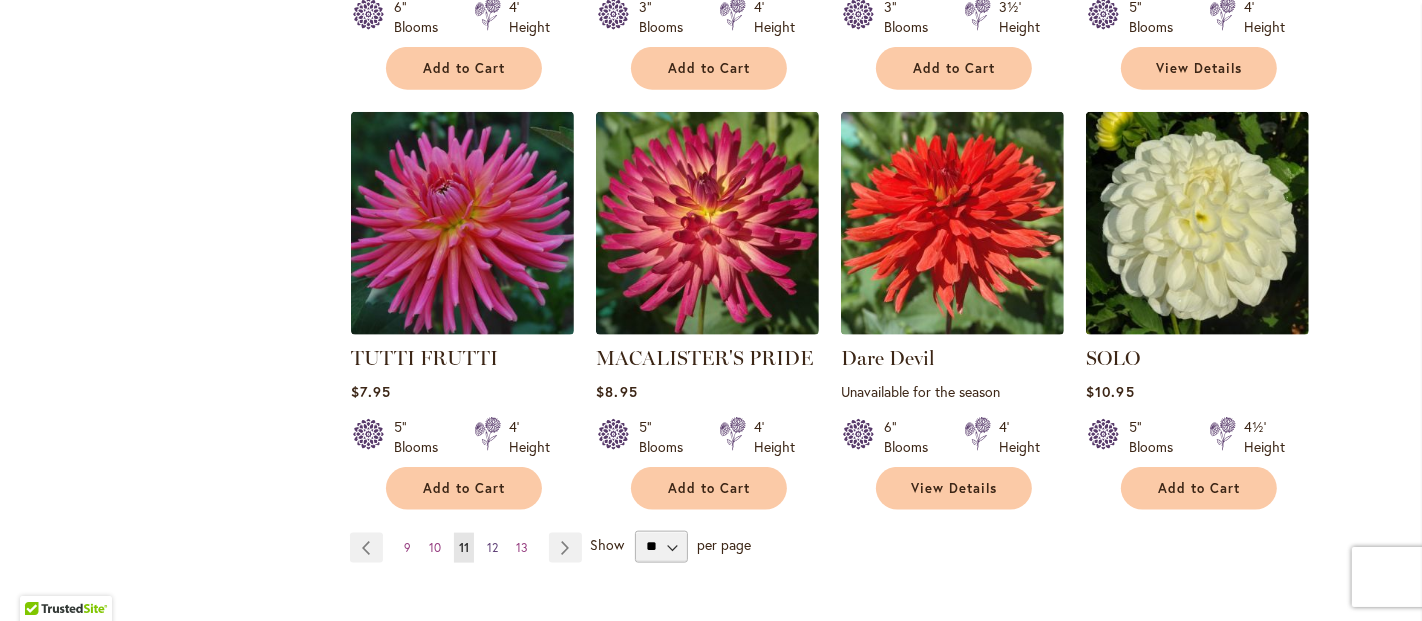 click on "12" at bounding box center (492, 547) 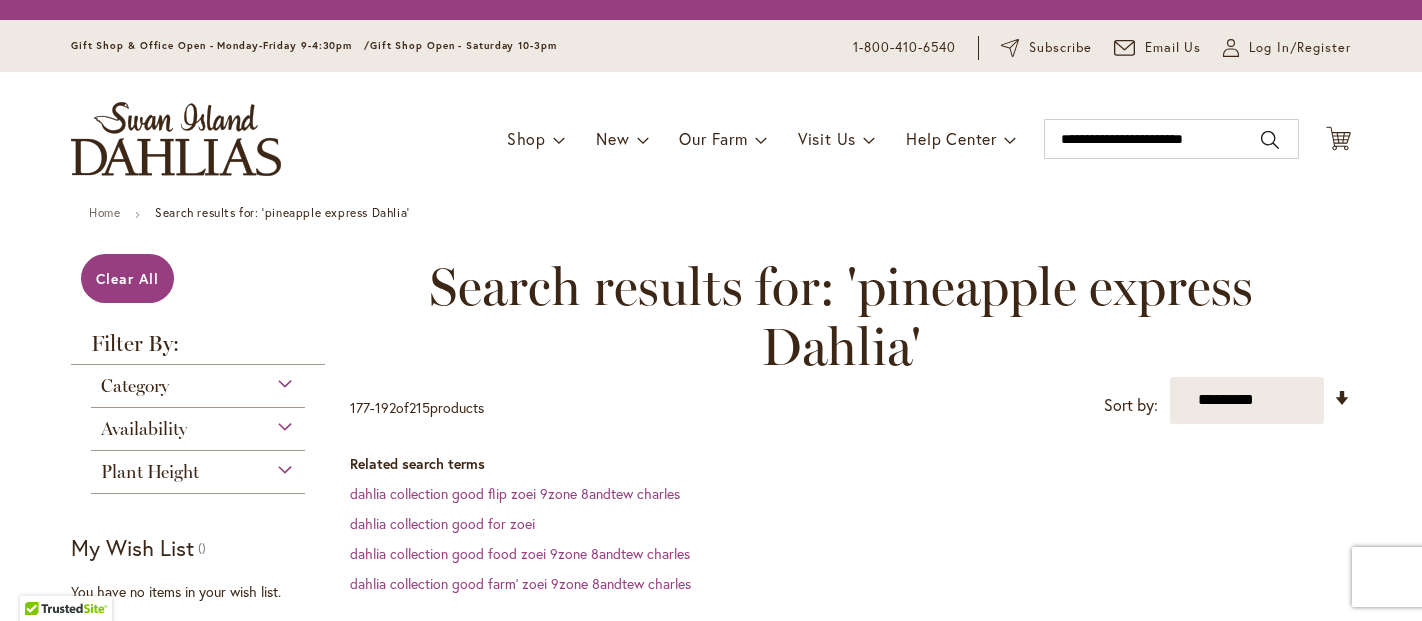 scroll, scrollTop: 0, scrollLeft: 0, axis: both 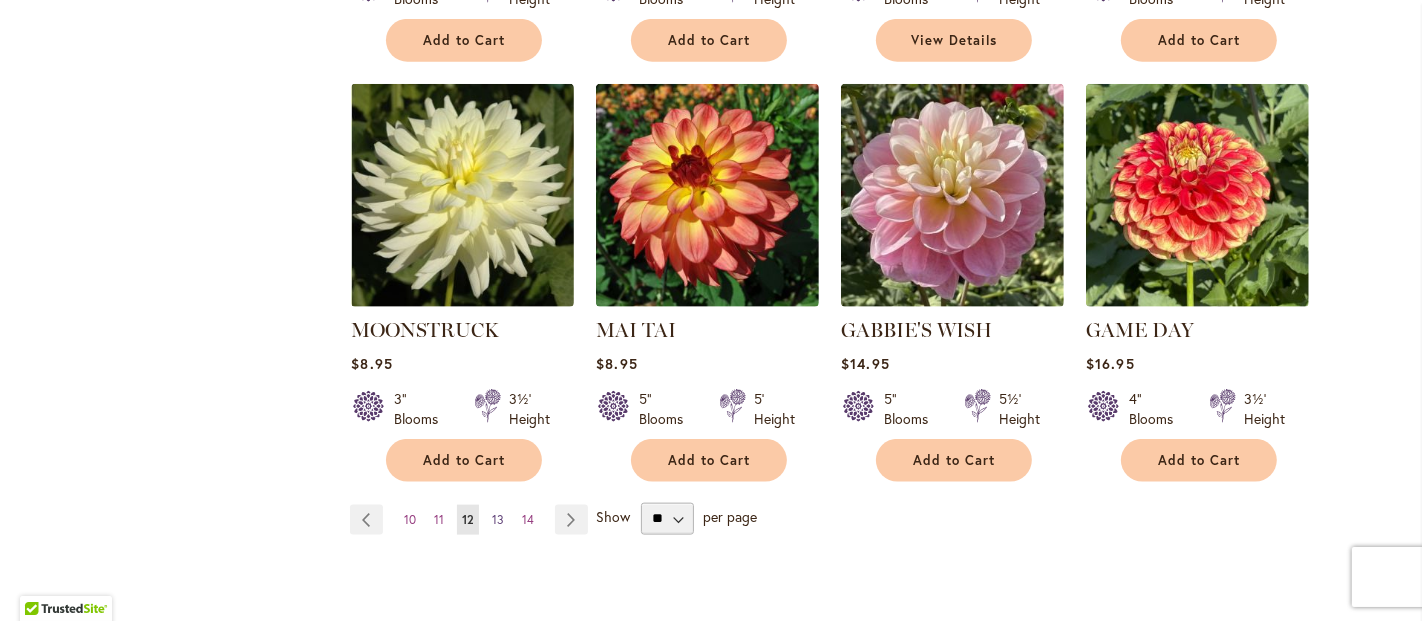 click on "13" at bounding box center [498, 519] 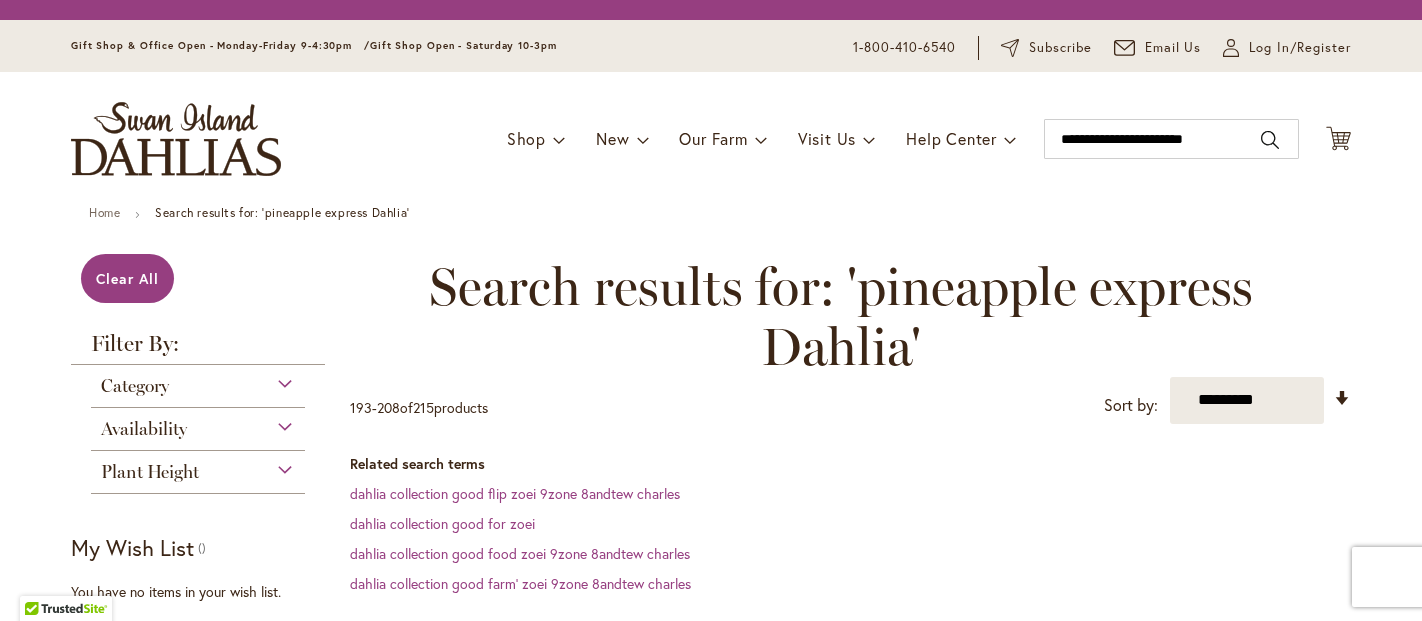 scroll, scrollTop: 0, scrollLeft: 0, axis: both 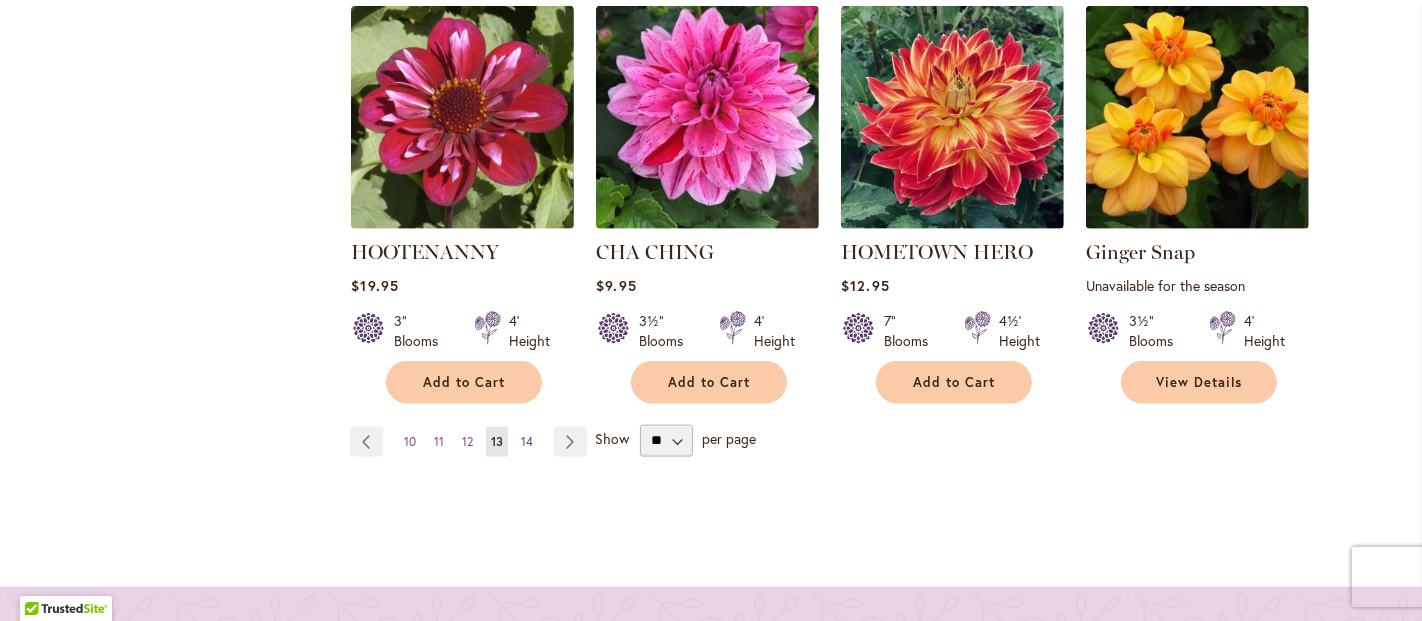 click on "14" at bounding box center (527, 441) 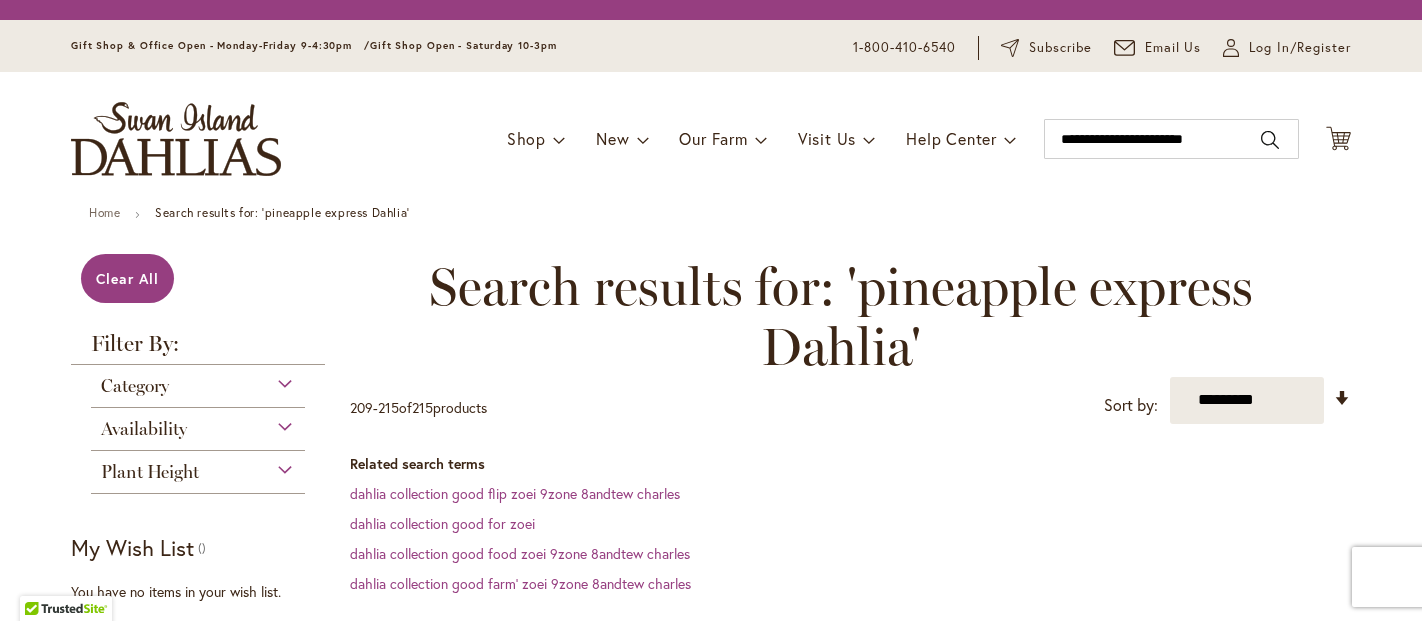 scroll, scrollTop: 0, scrollLeft: 0, axis: both 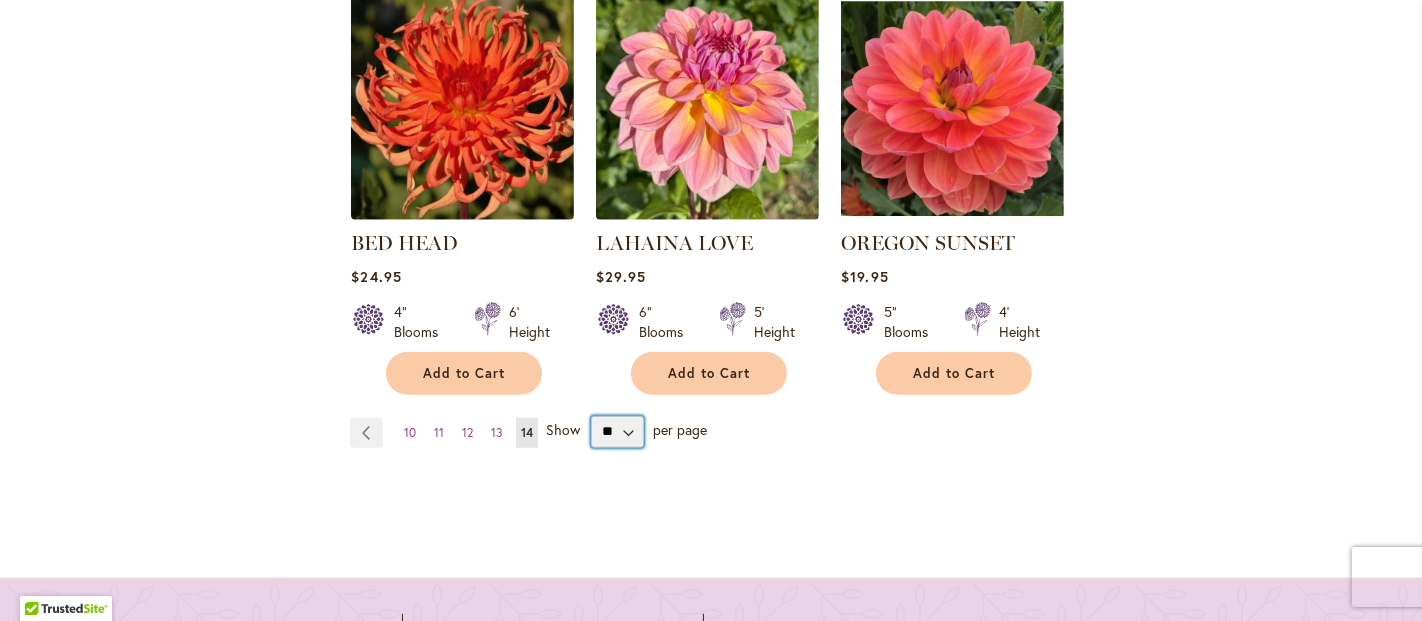 click on "**
**
**
**" at bounding box center [617, 432] 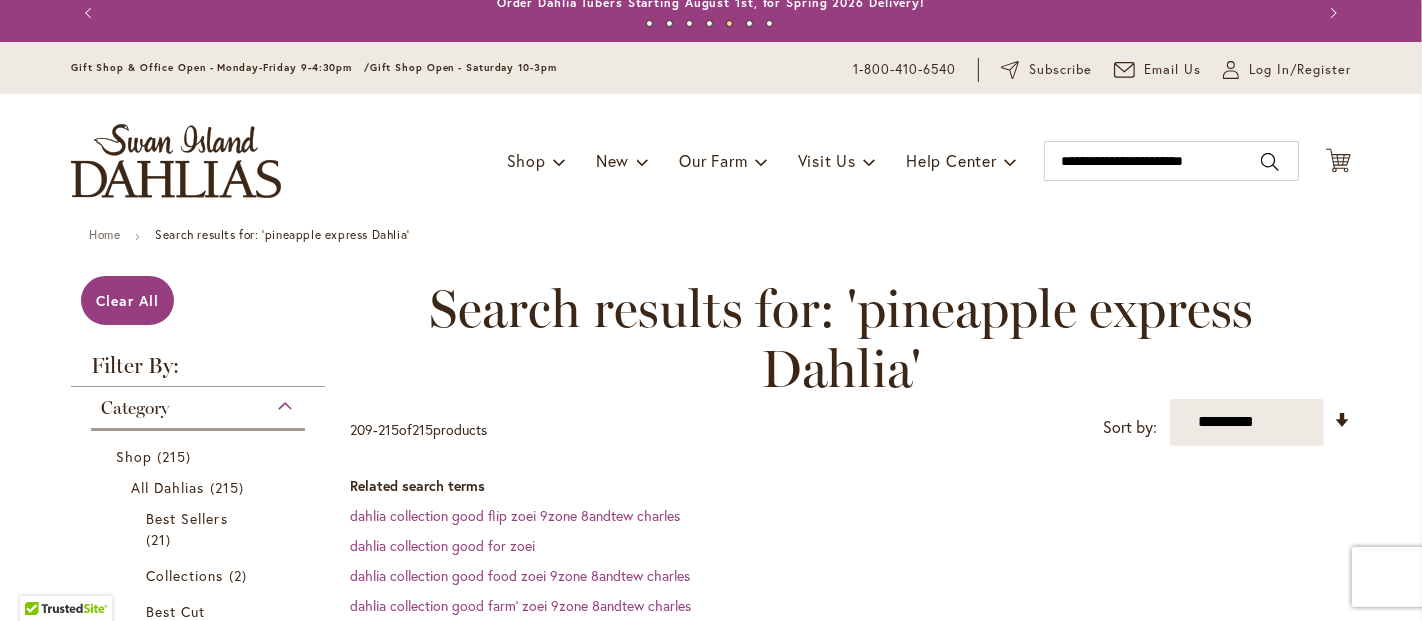 scroll, scrollTop: 3, scrollLeft: 0, axis: vertical 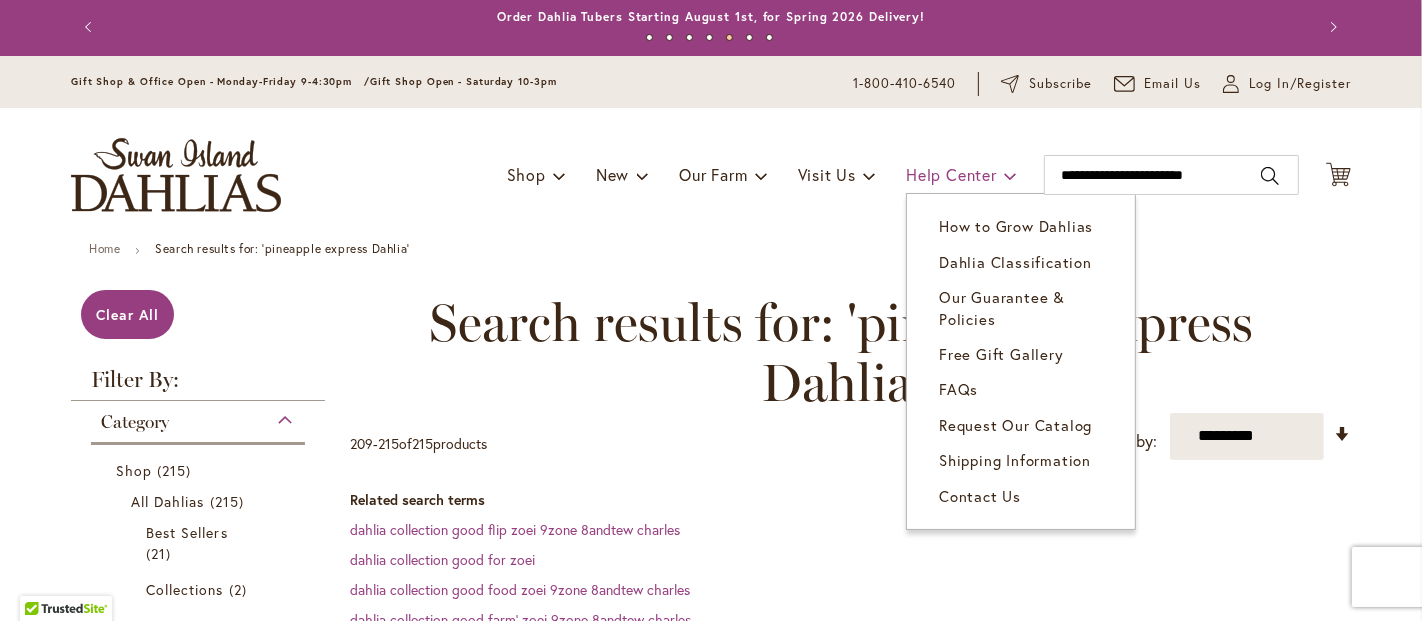 click at bounding box center (1010, 175) 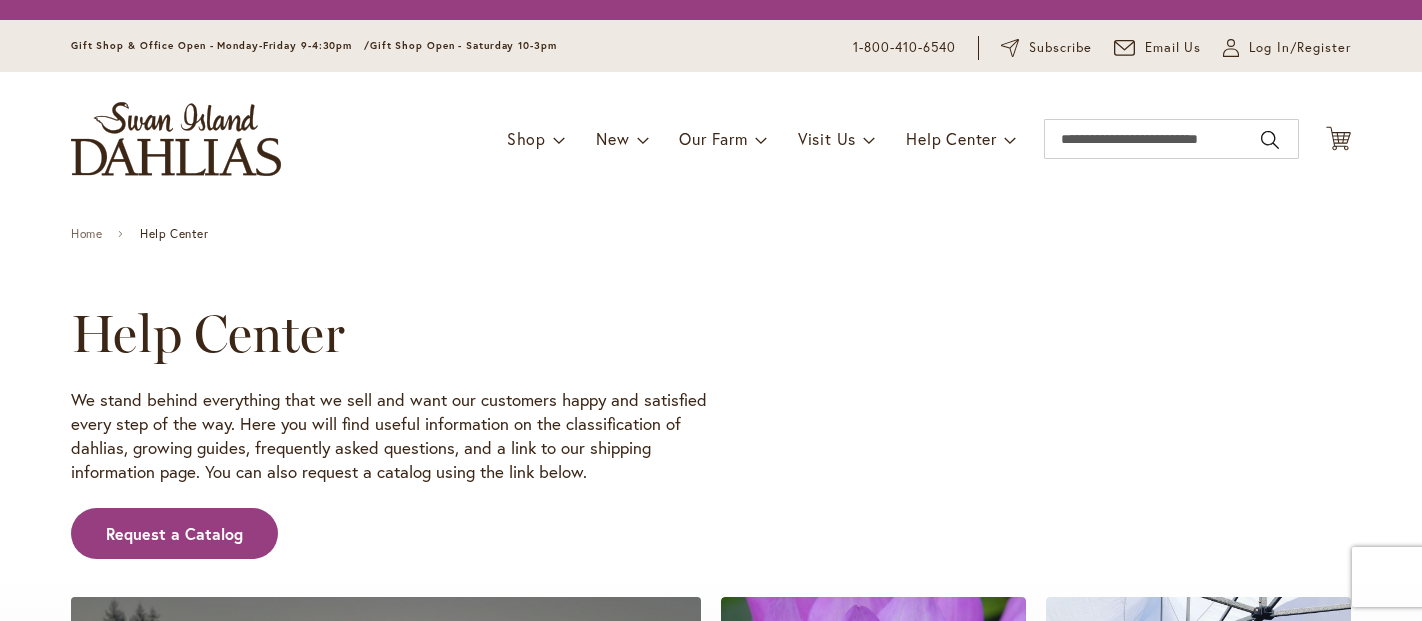scroll, scrollTop: 0, scrollLeft: 0, axis: both 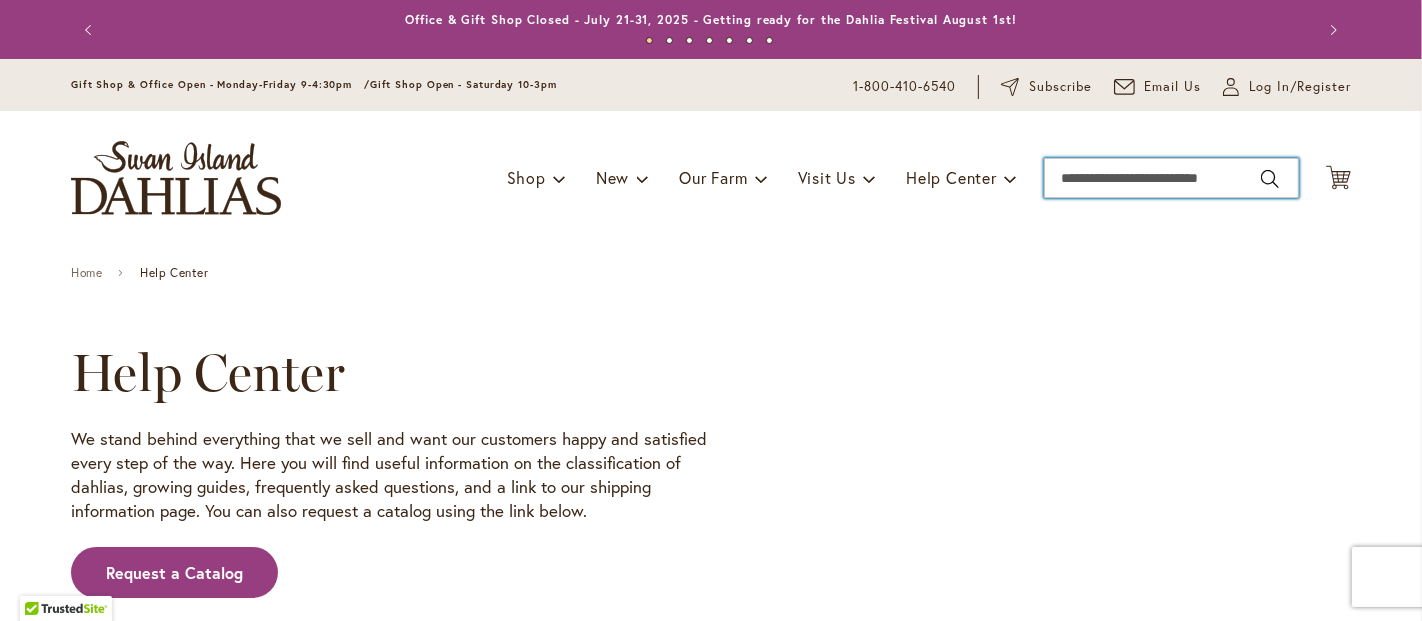 click on "Search" at bounding box center [1171, 178] 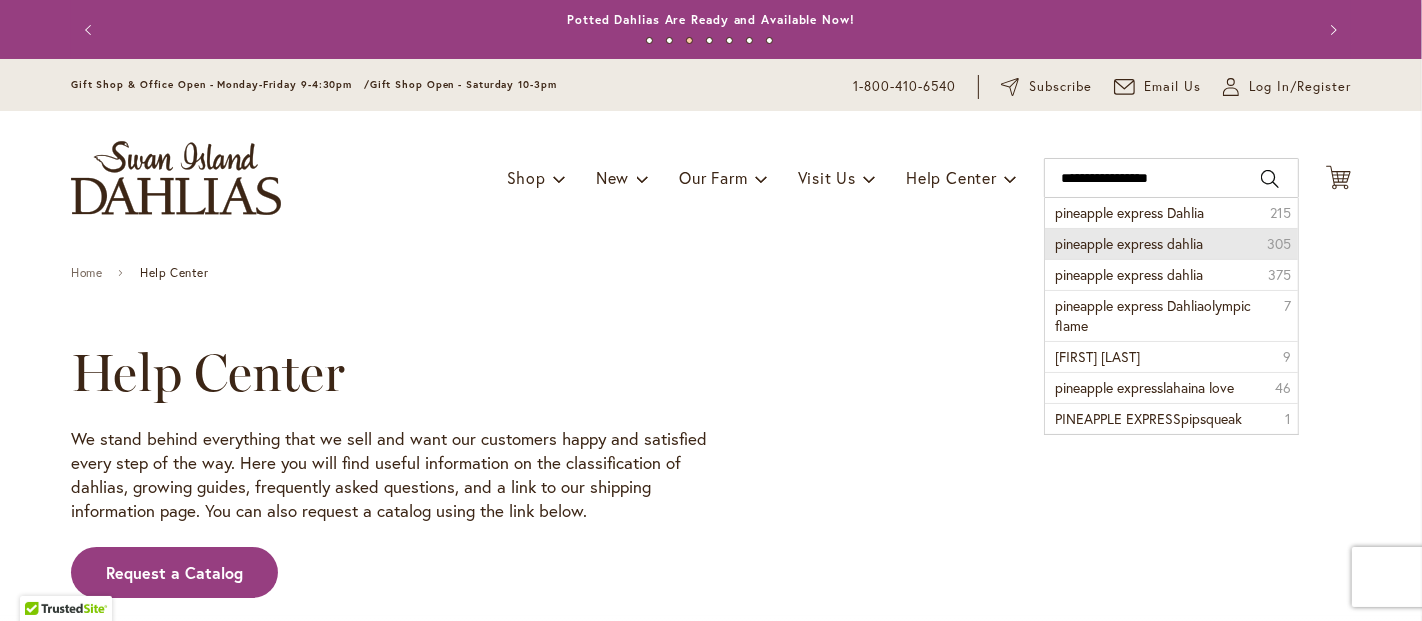 click on "pineapple express      dahlia" at bounding box center [1129, 243] 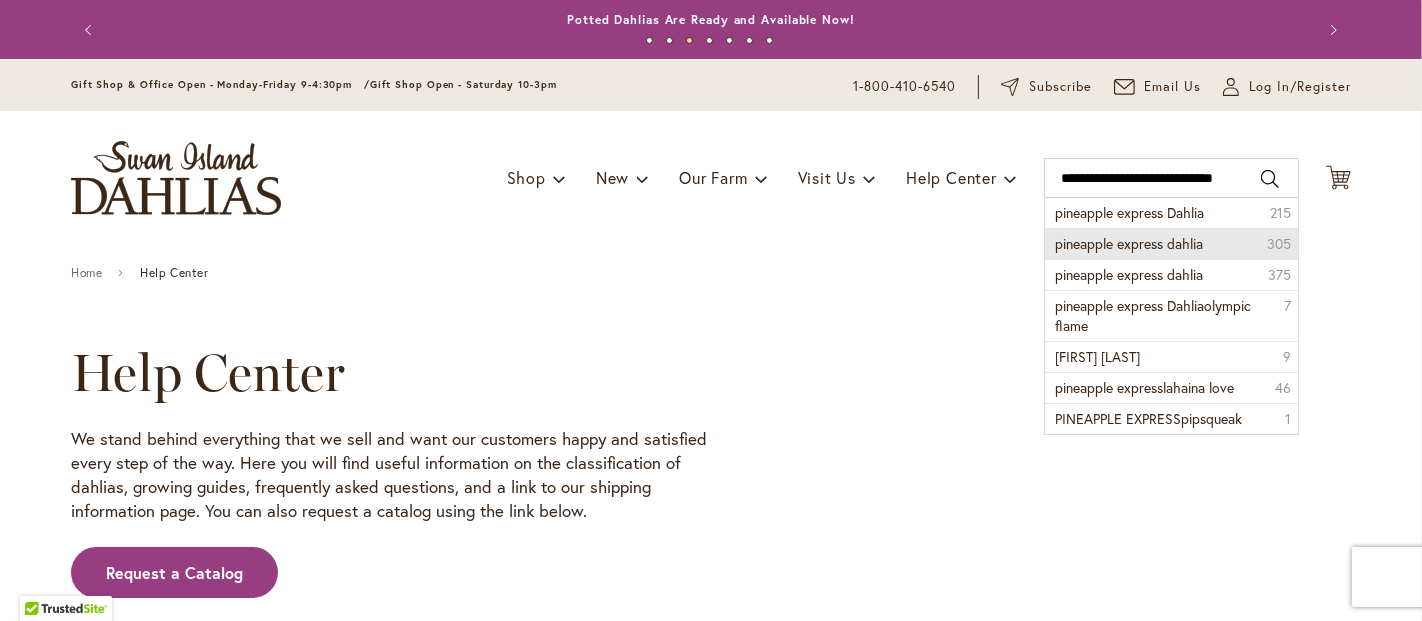 click on "pineapple express      dahlia" at bounding box center (1129, 243) 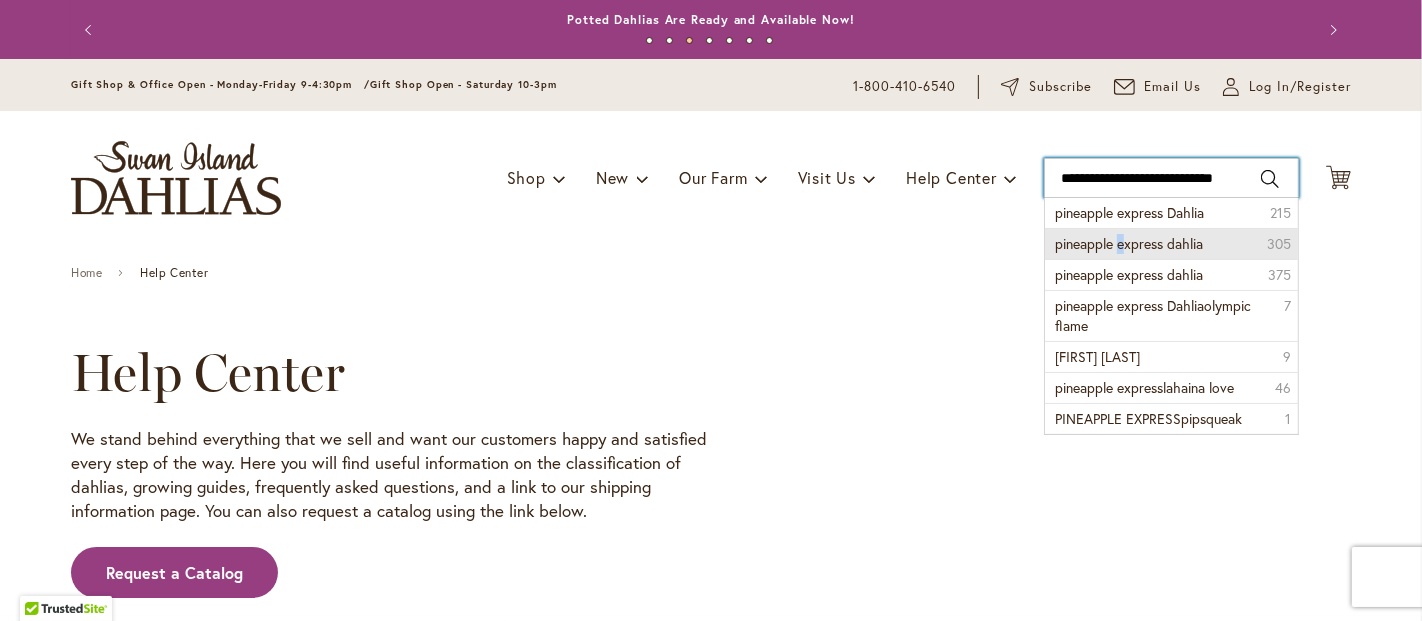 type on "**********" 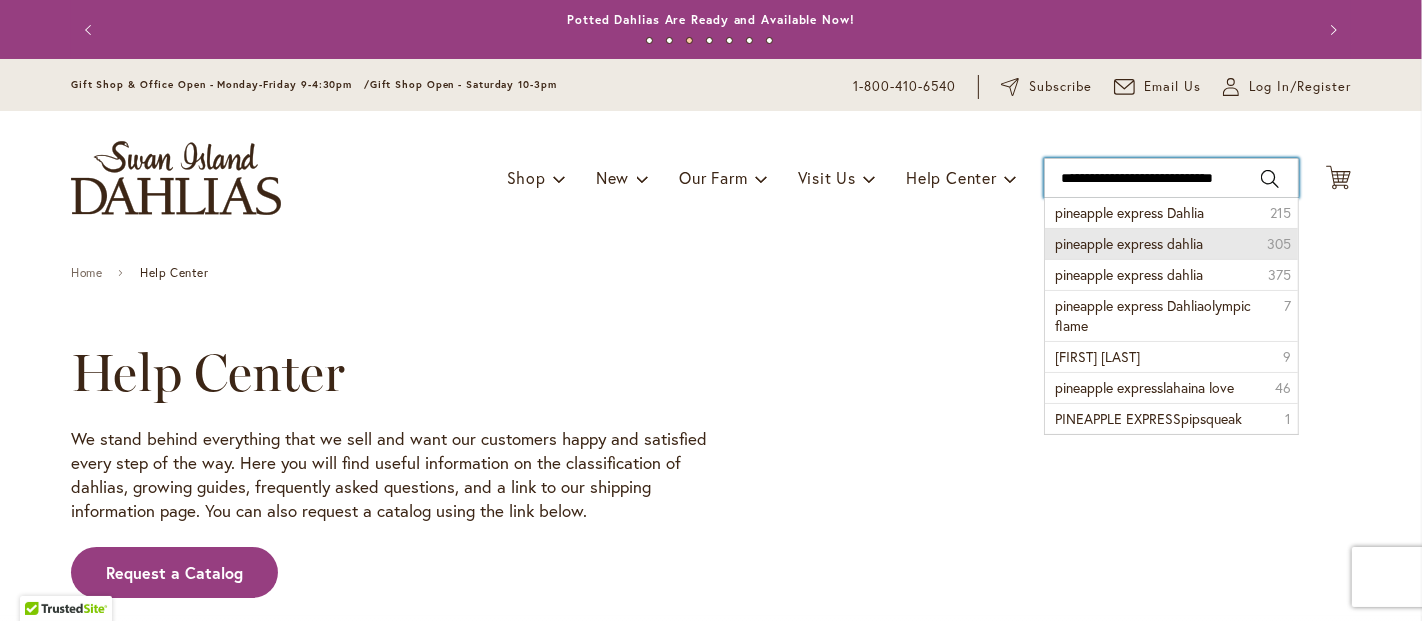 scroll, scrollTop: 0, scrollLeft: 5, axis: horizontal 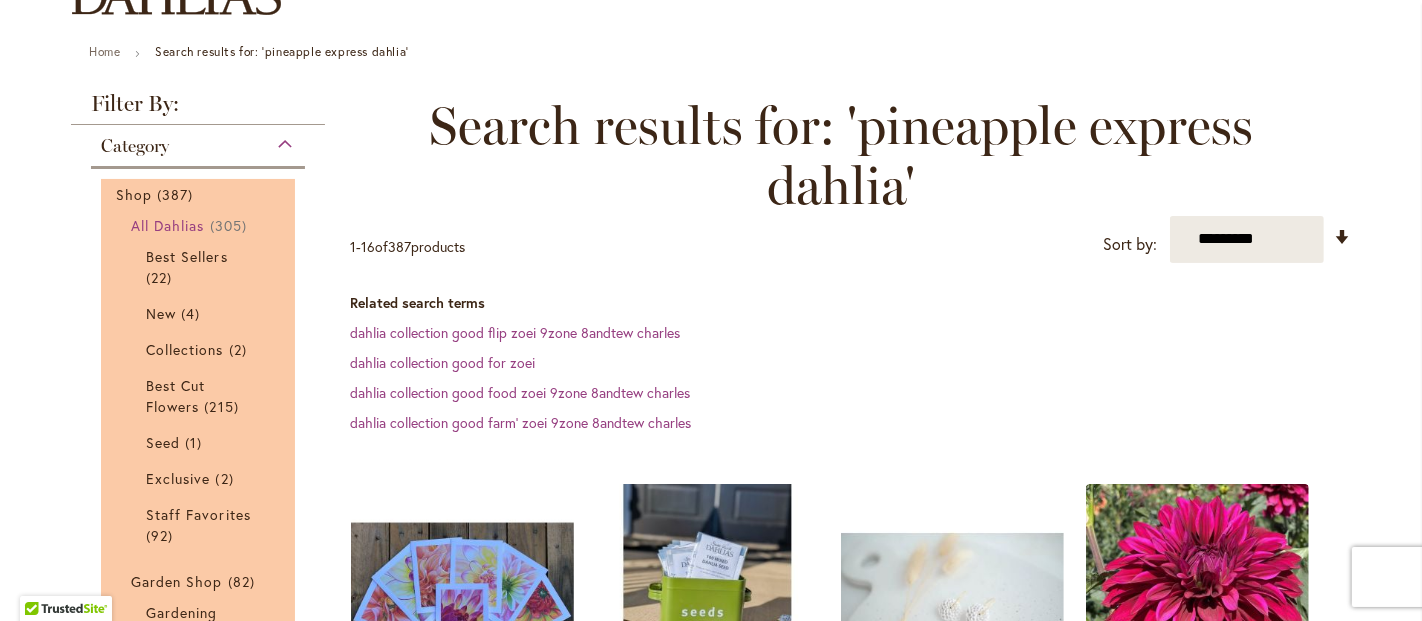 click on "All Dahlias" at bounding box center [168, 225] 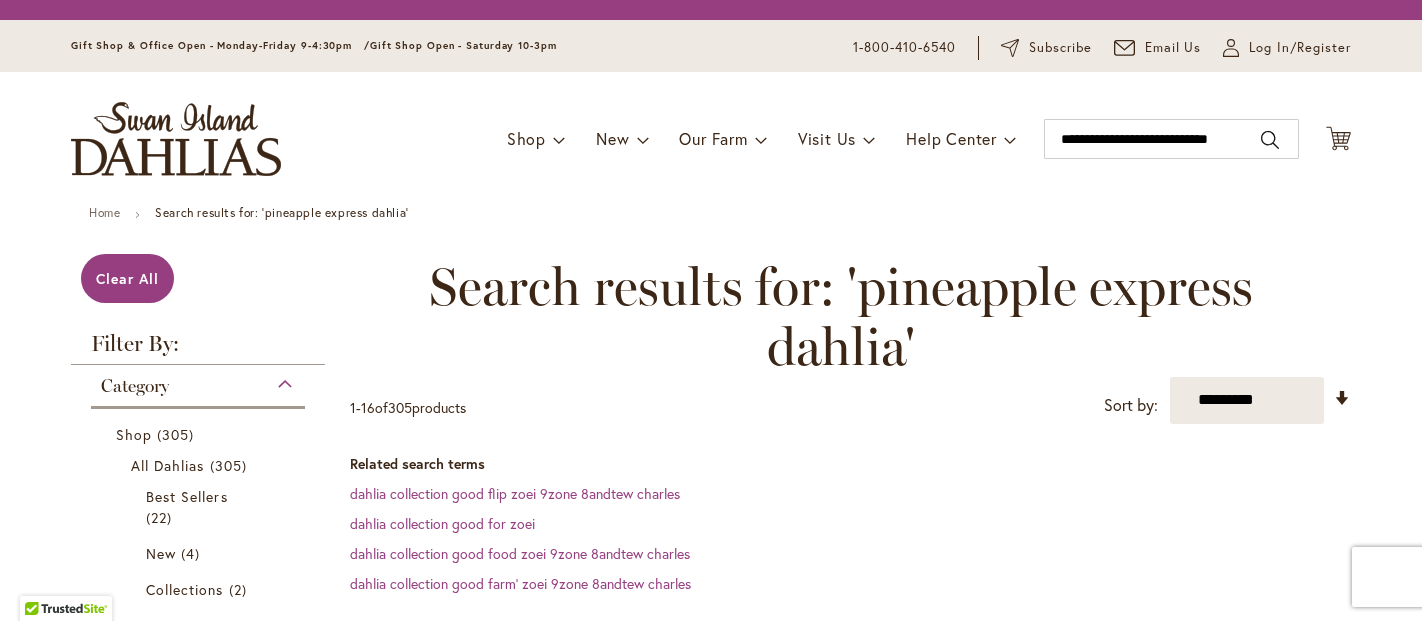 scroll, scrollTop: 0, scrollLeft: 0, axis: both 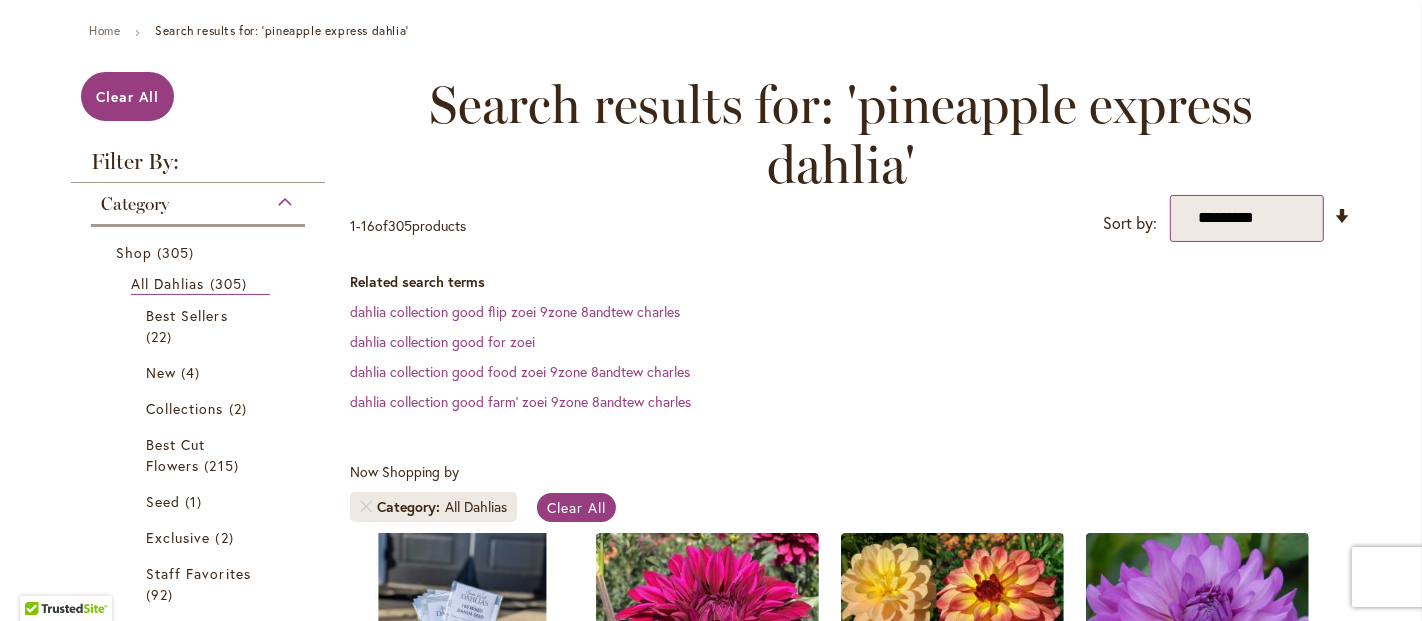 click on "**********" at bounding box center [1247, 218] 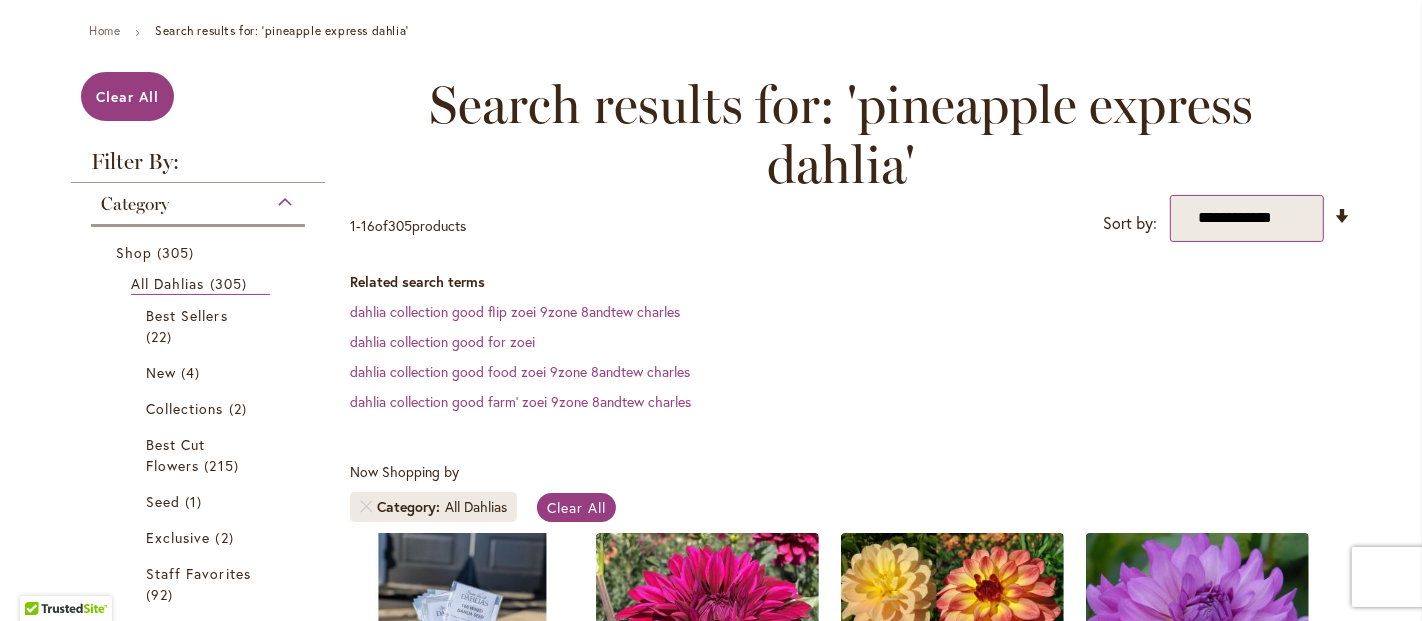 click on "**********" at bounding box center [1247, 218] 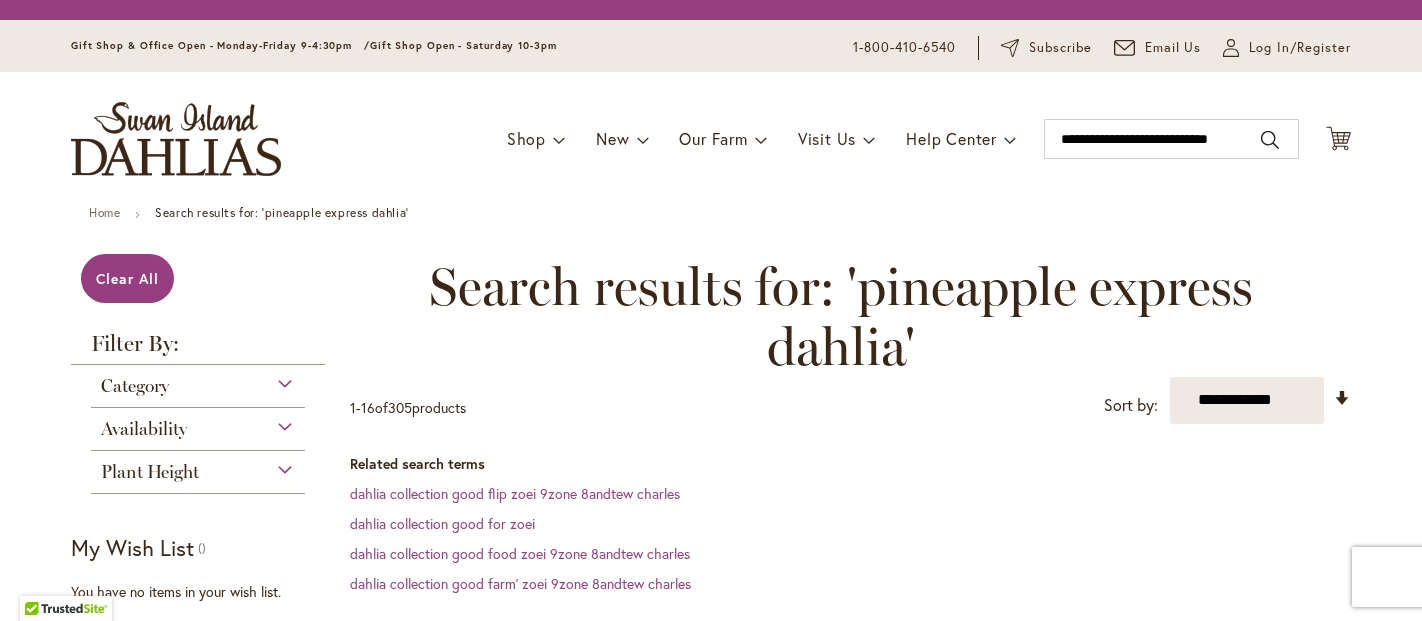 scroll, scrollTop: 0, scrollLeft: 0, axis: both 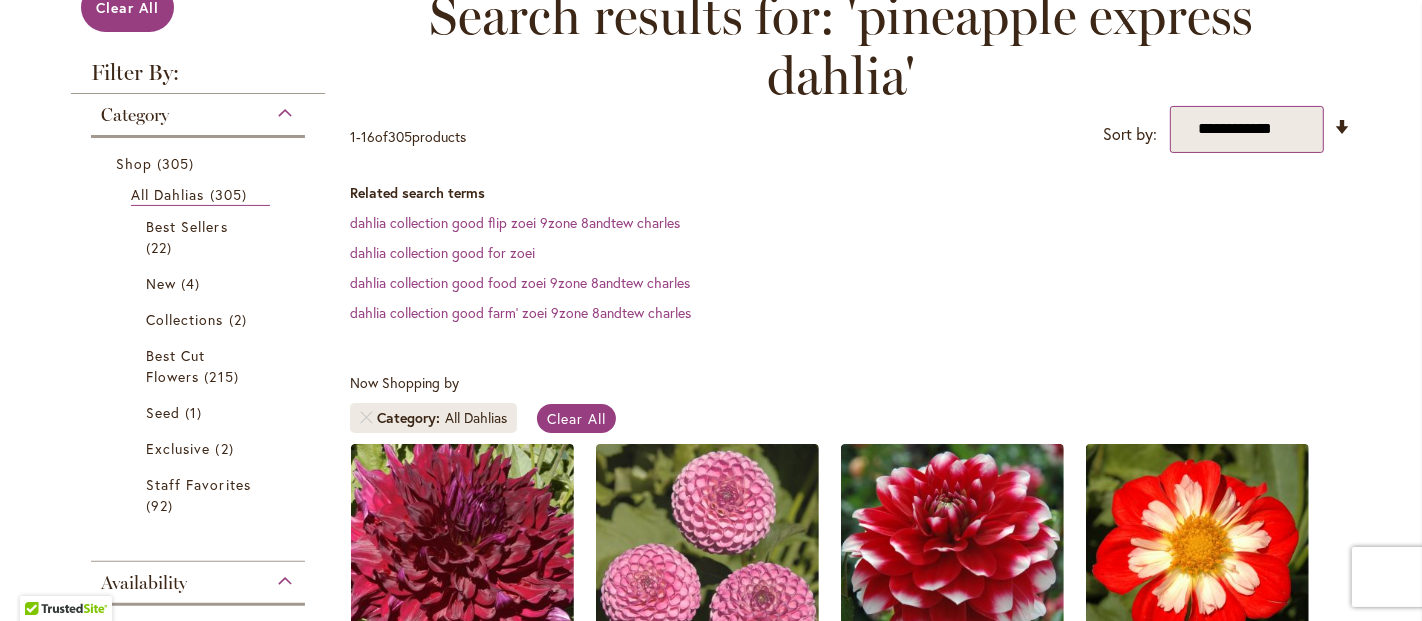 click on "**********" at bounding box center (1247, 129) 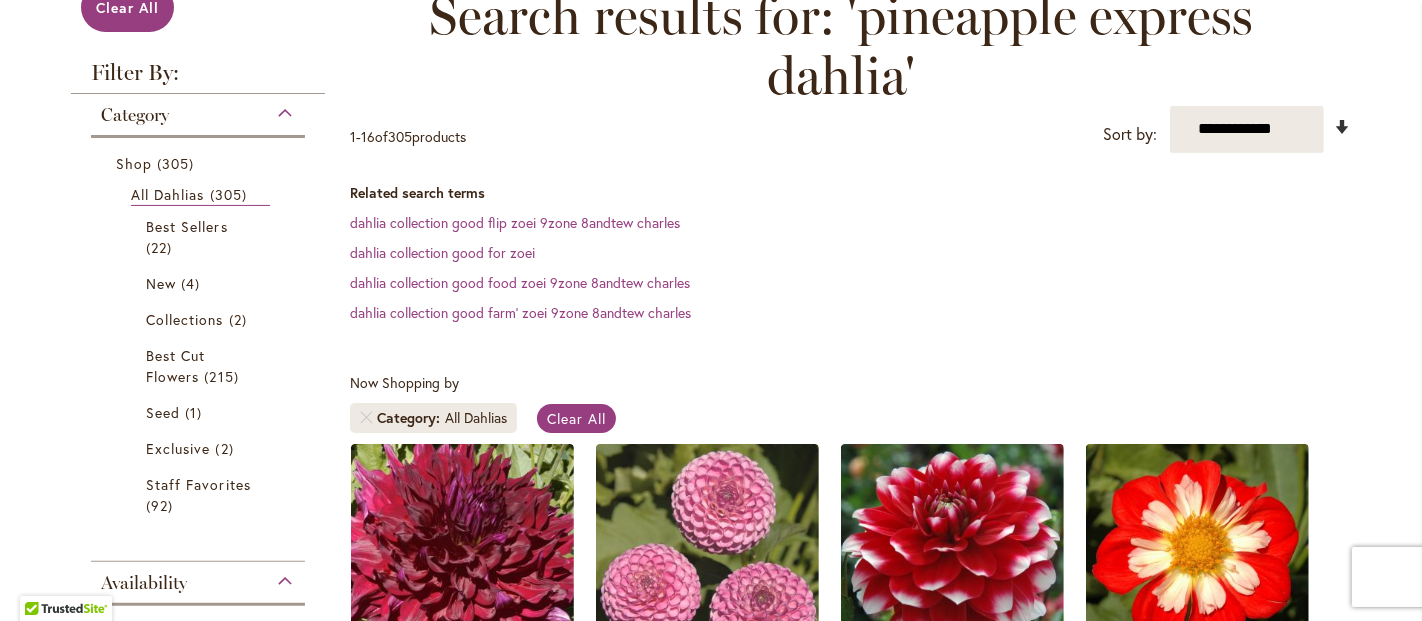 click on "Set Ascending Direction" at bounding box center [1342, 127] 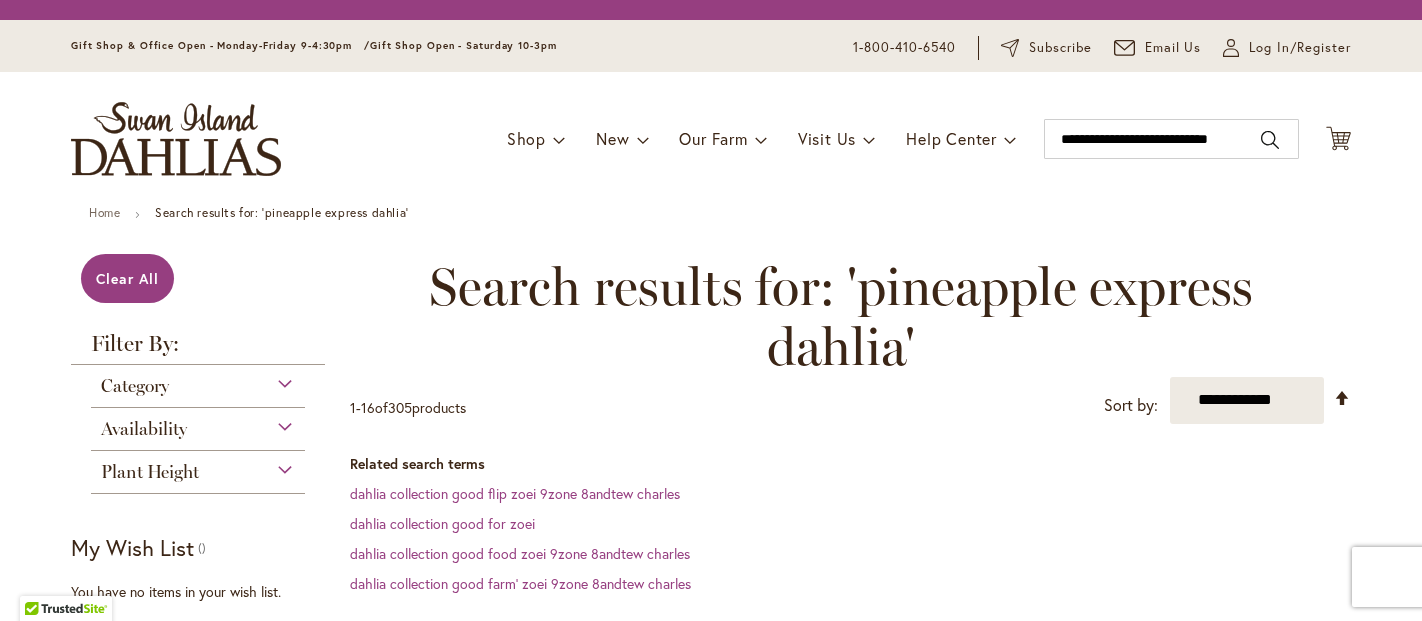 scroll, scrollTop: 0, scrollLeft: 0, axis: both 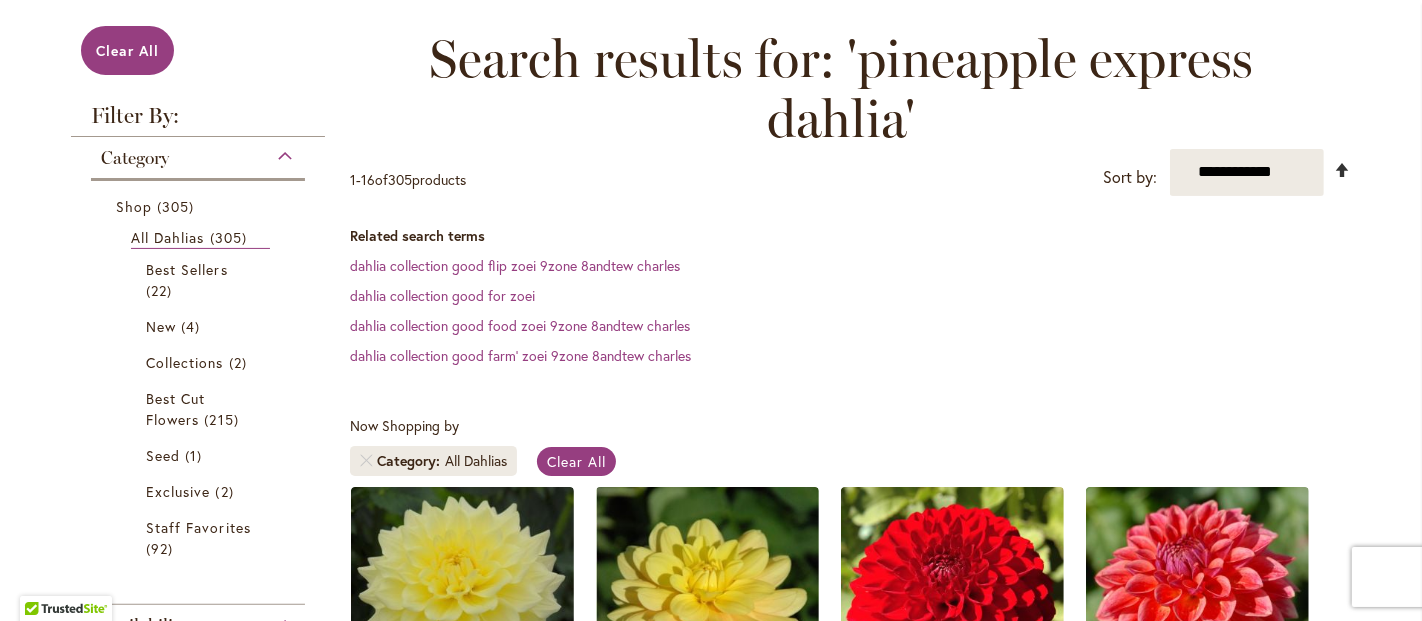 click on "Set Descending Direction" at bounding box center (1342, 170) 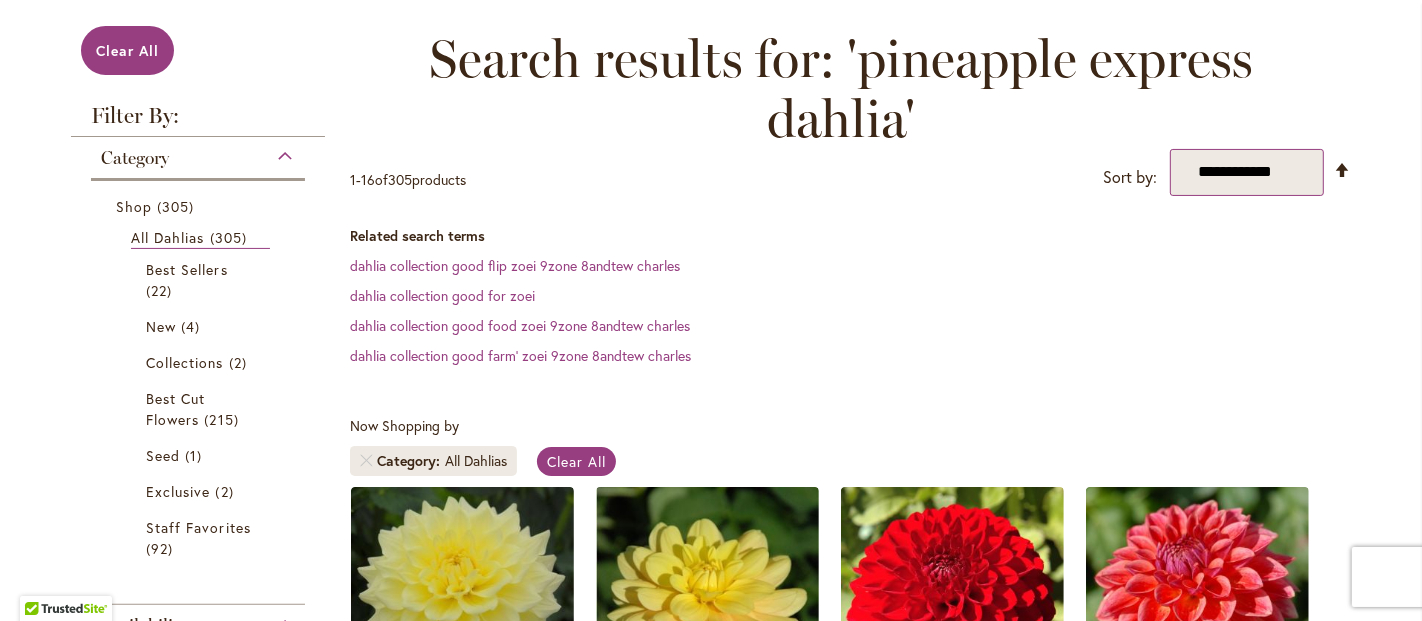click on "**********" at bounding box center (1247, 172) 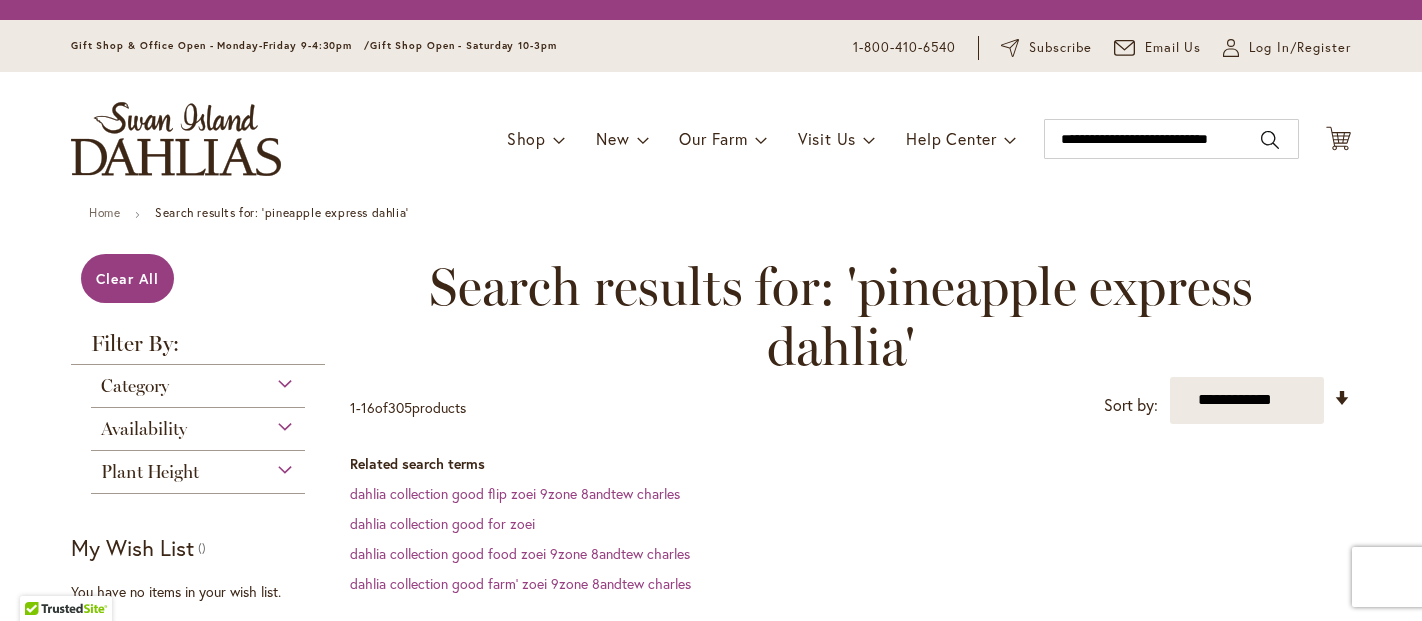 scroll, scrollTop: 0, scrollLeft: 0, axis: both 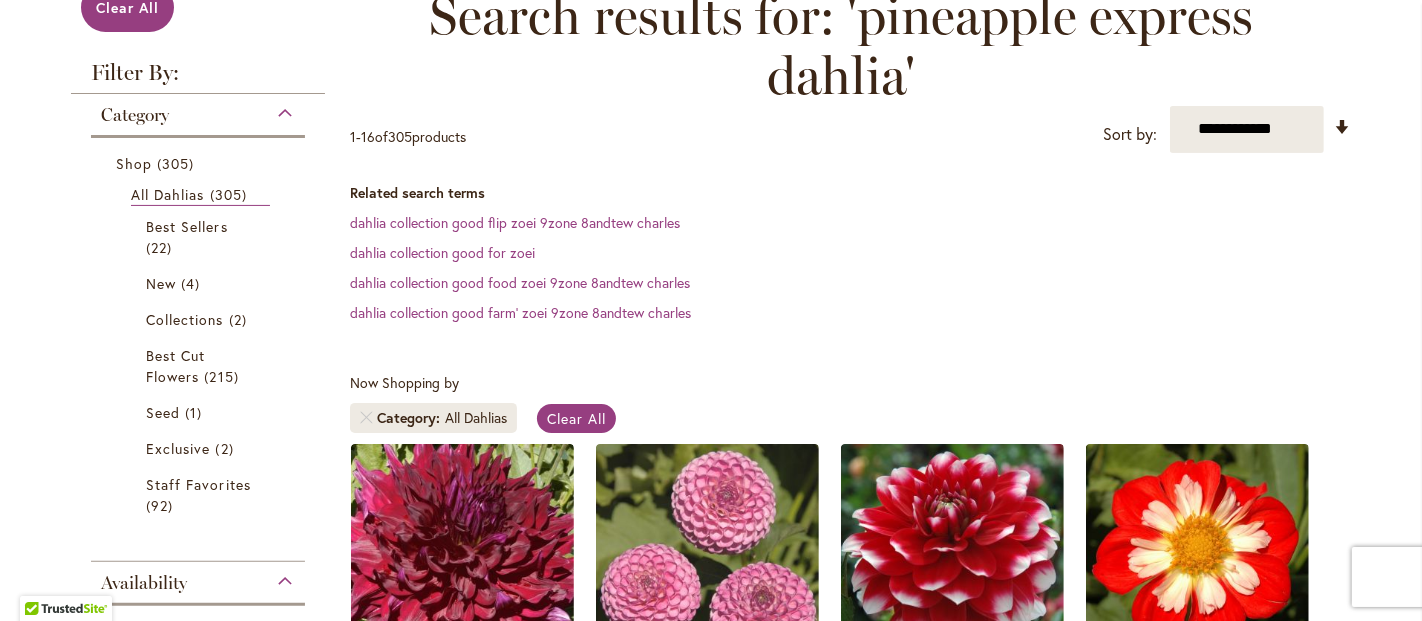 click on "Category
All Dahlias" at bounding box center [433, 418] 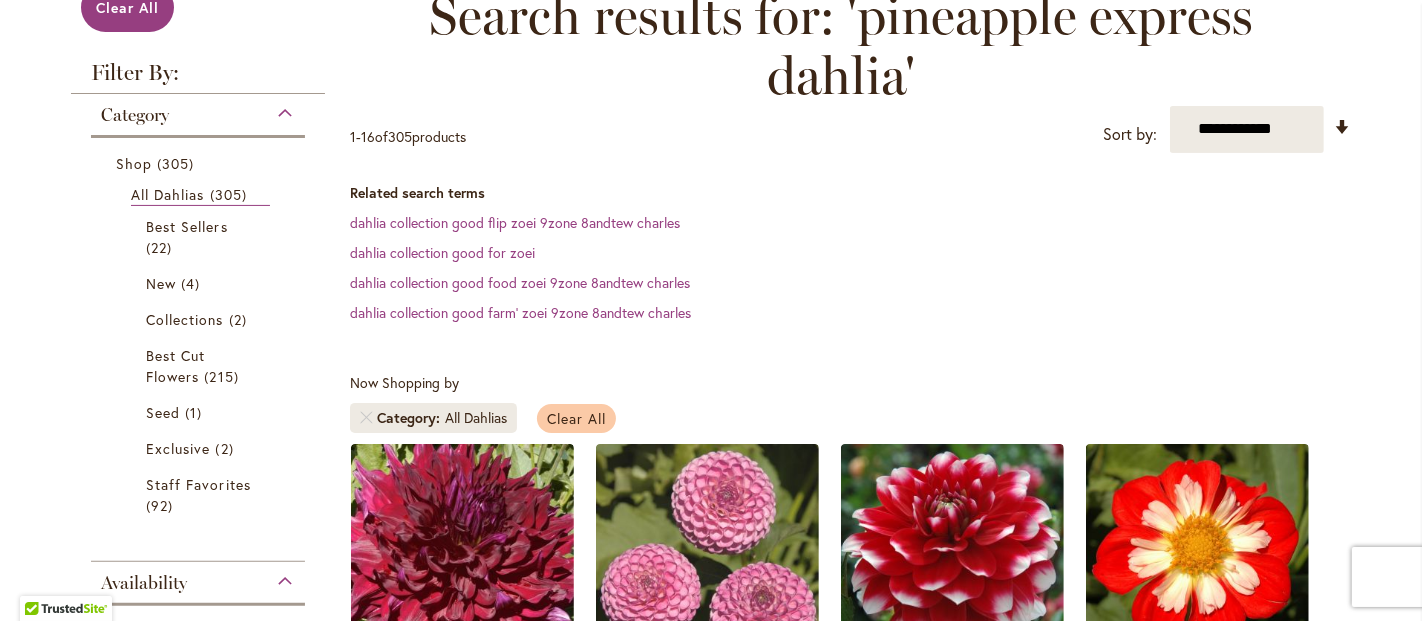 click on "Clear All" at bounding box center (576, 418) 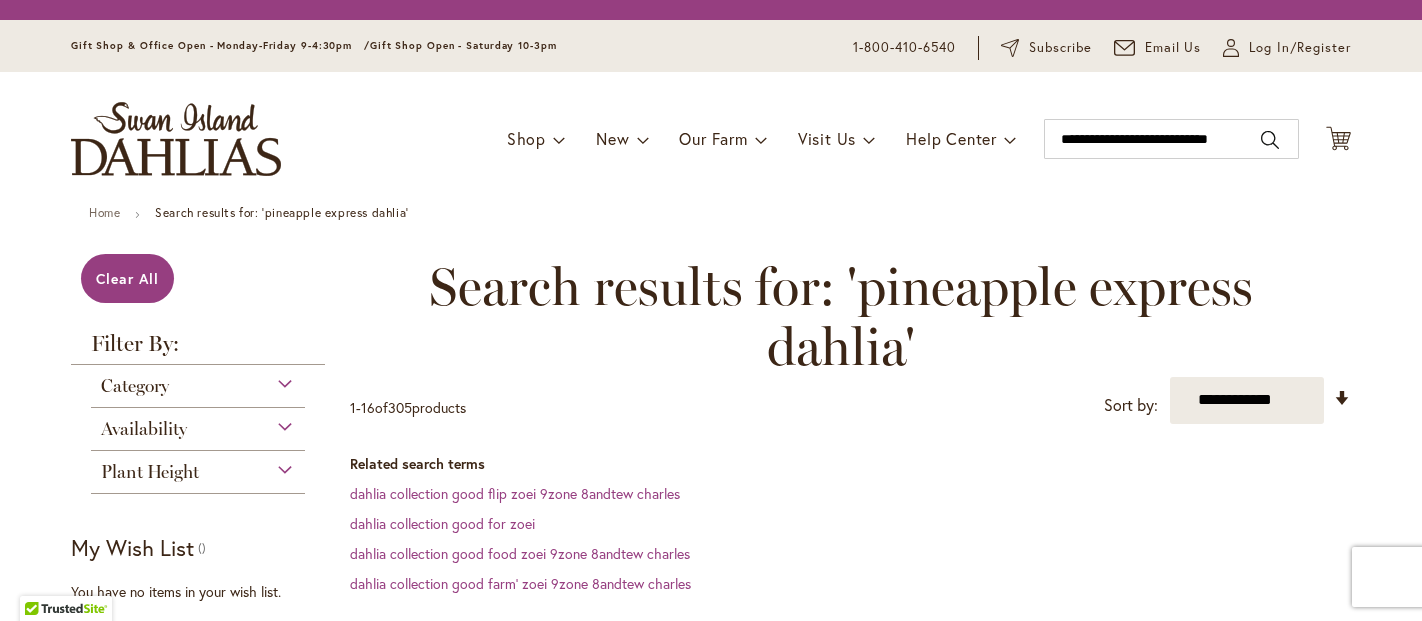 scroll, scrollTop: 0, scrollLeft: 0, axis: both 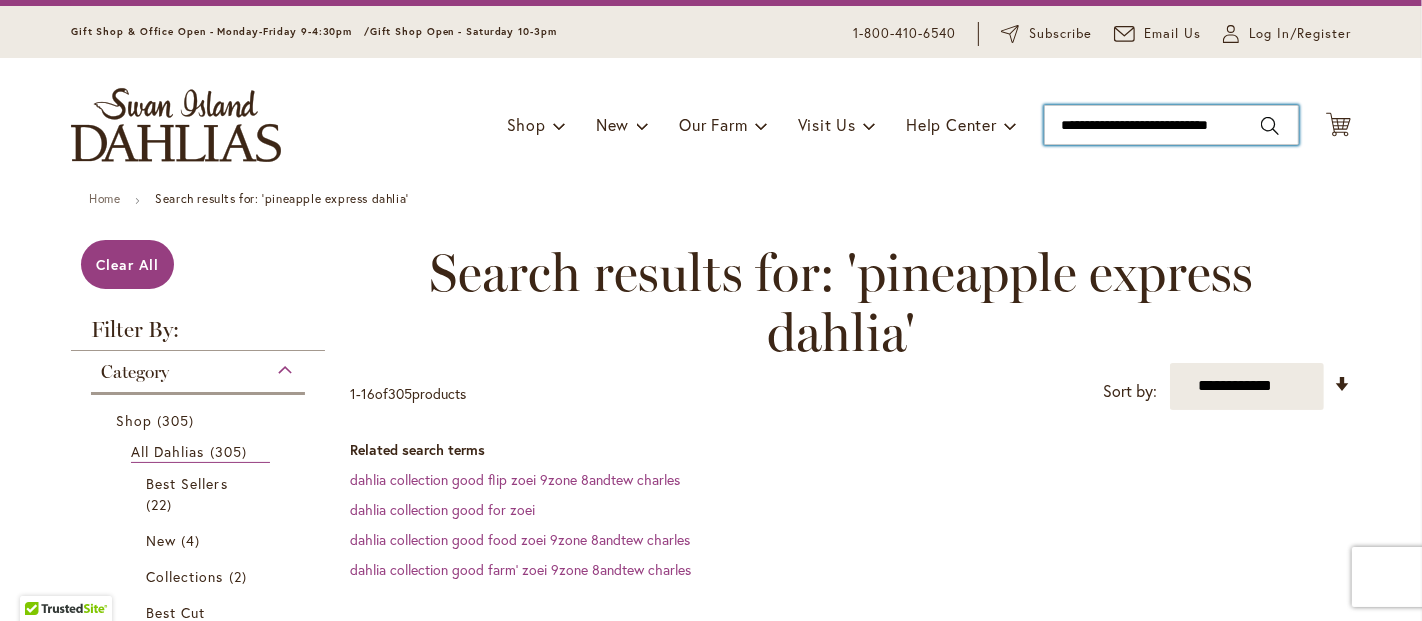 click on "**********" at bounding box center [1171, 125] 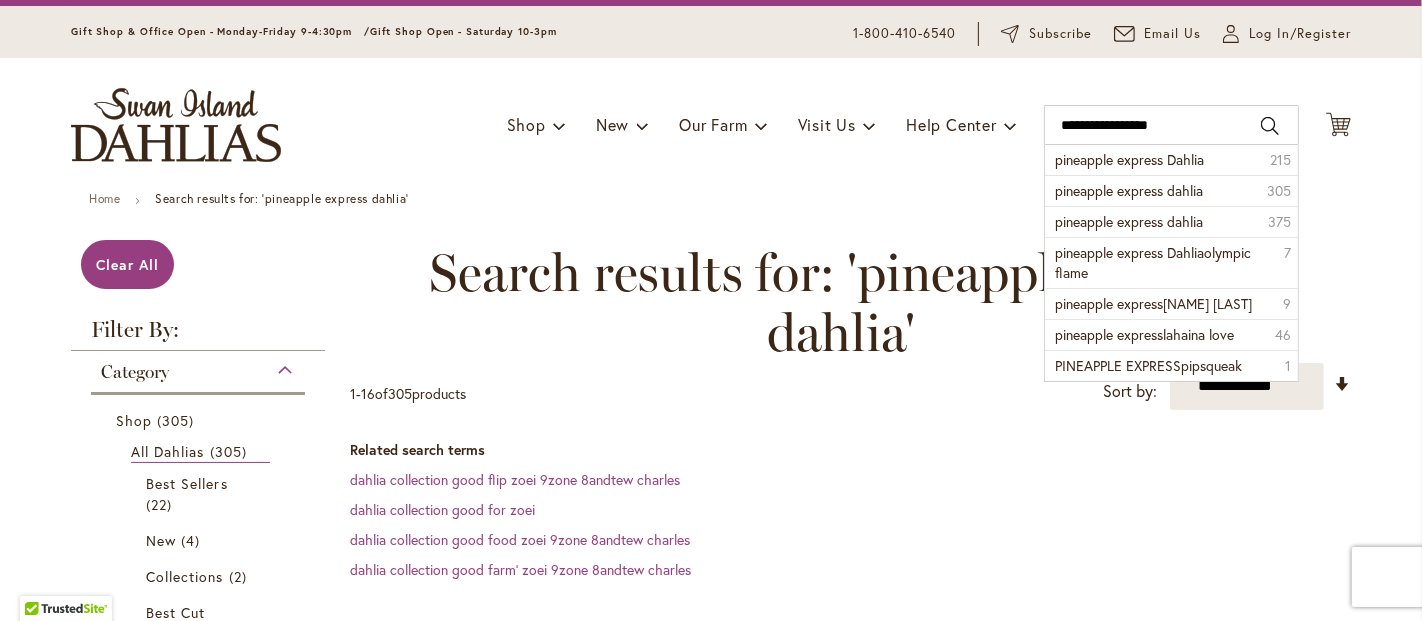 click on "Search" at bounding box center [1270, 126] 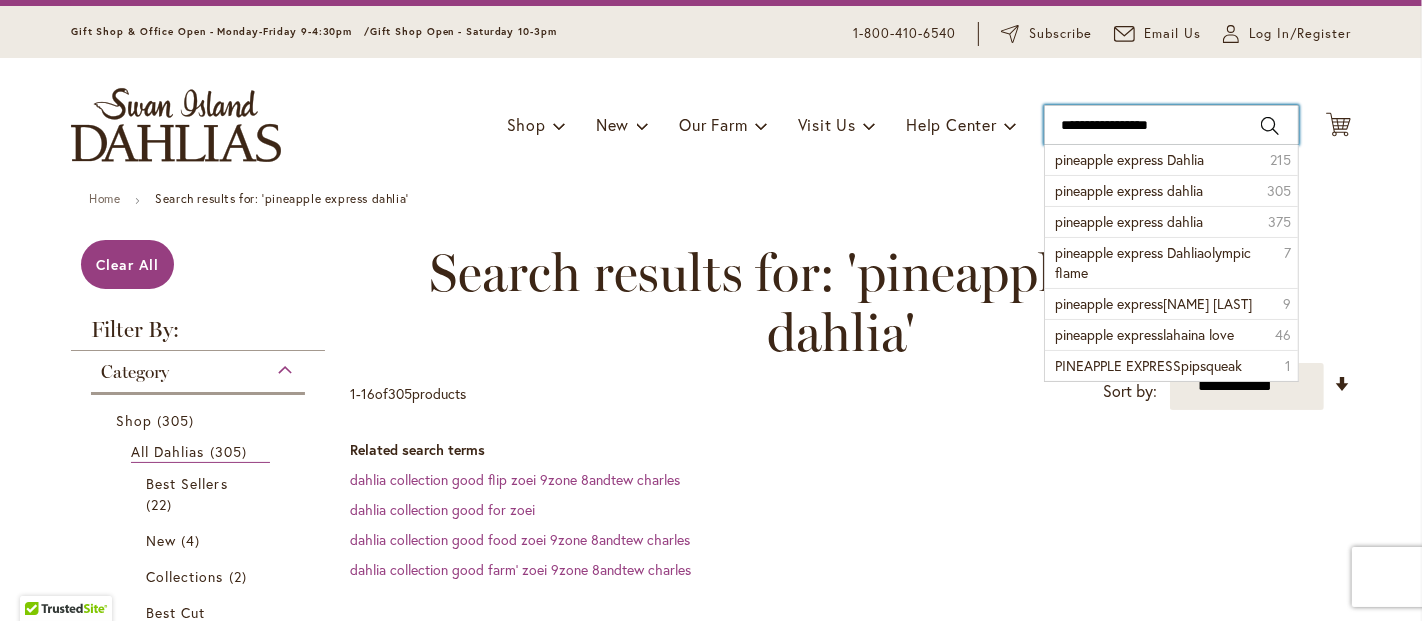 type on "**********" 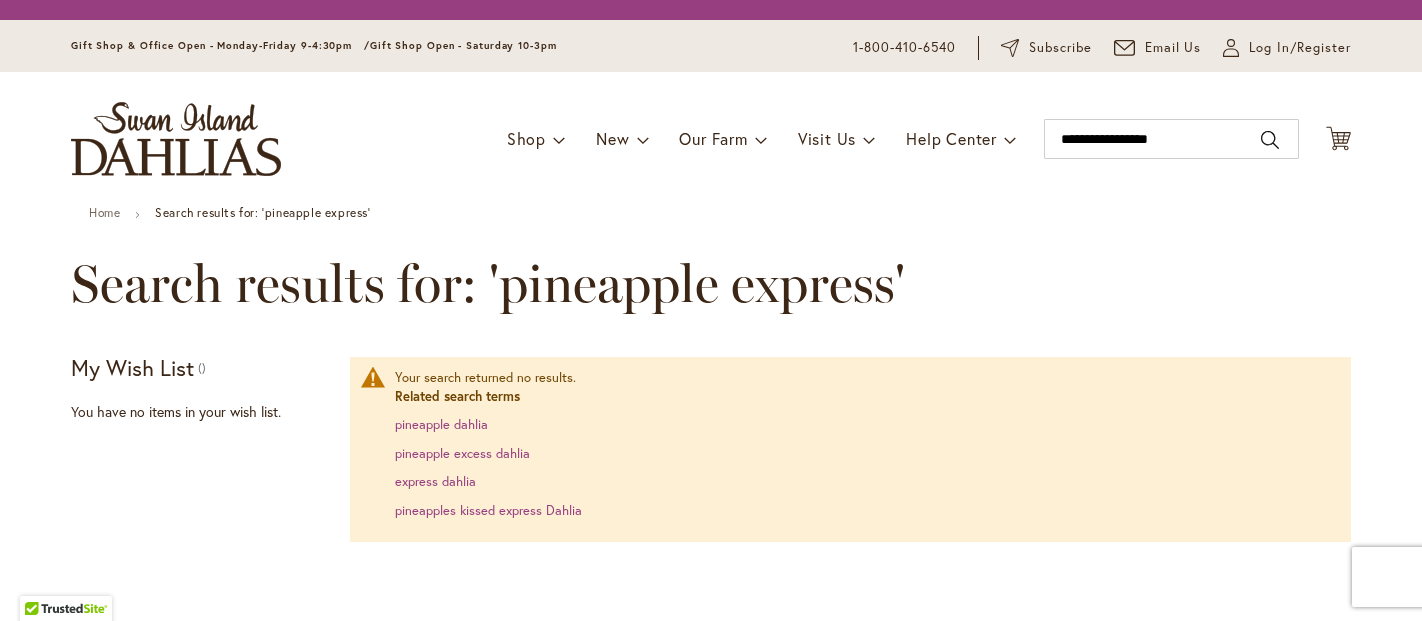 scroll, scrollTop: 0, scrollLeft: 0, axis: both 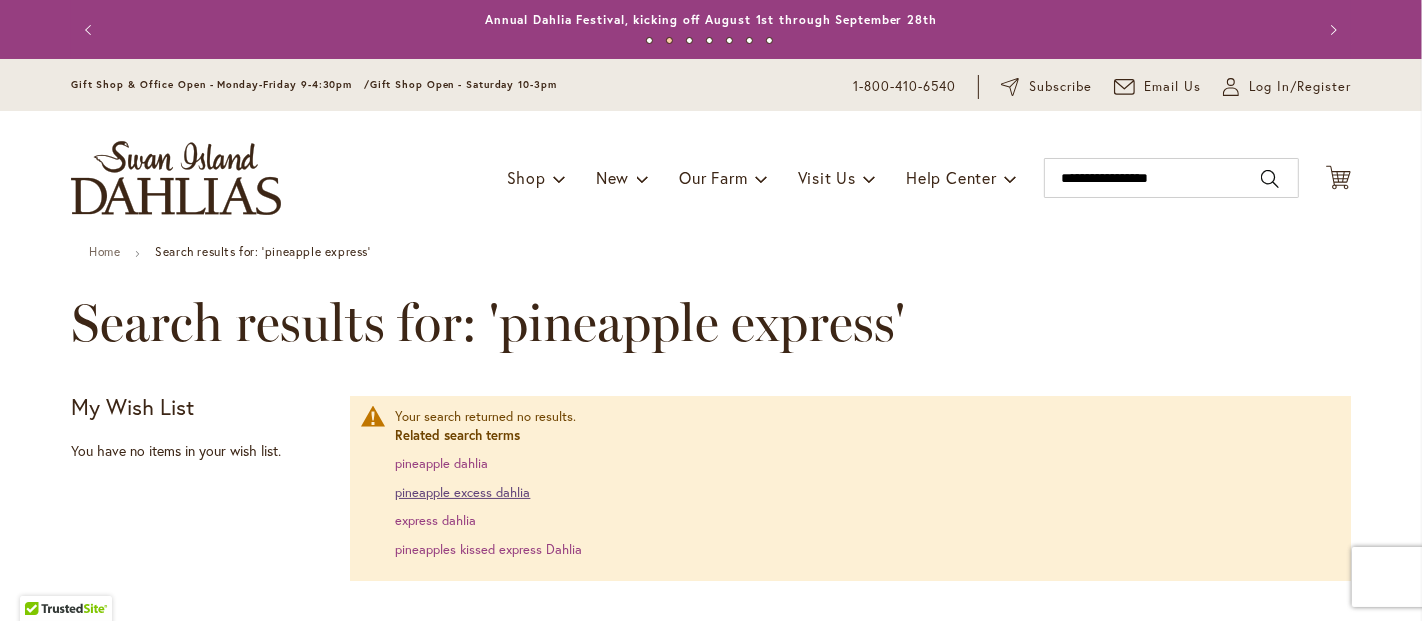 click on "pineapple excess dahlia" at bounding box center [462, 492] 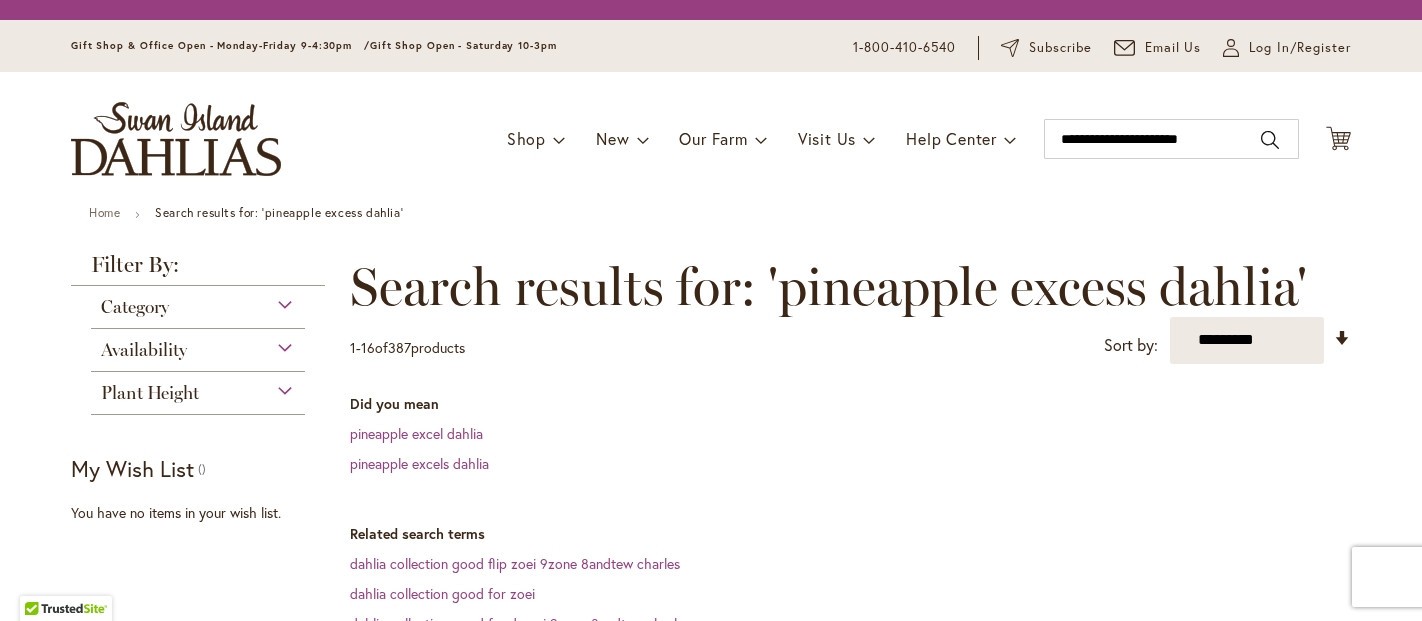 scroll, scrollTop: 0, scrollLeft: 0, axis: both 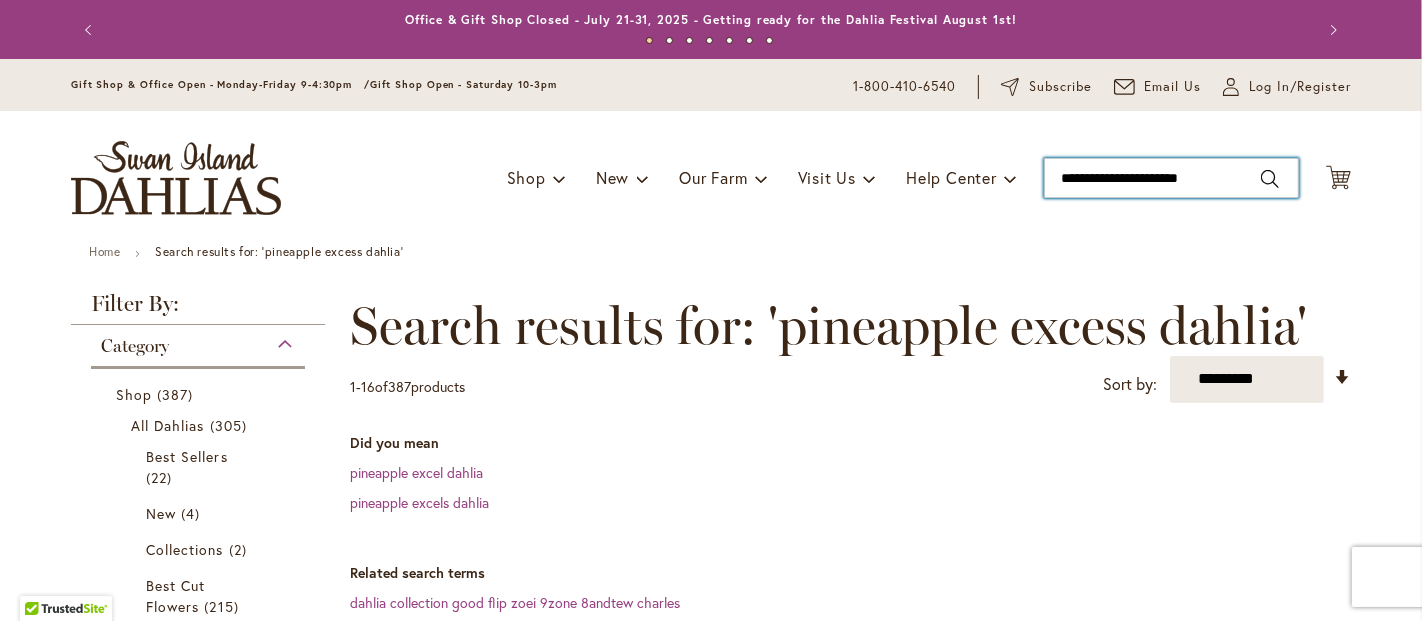 click on "**********" at bounding box center (1171, 178) 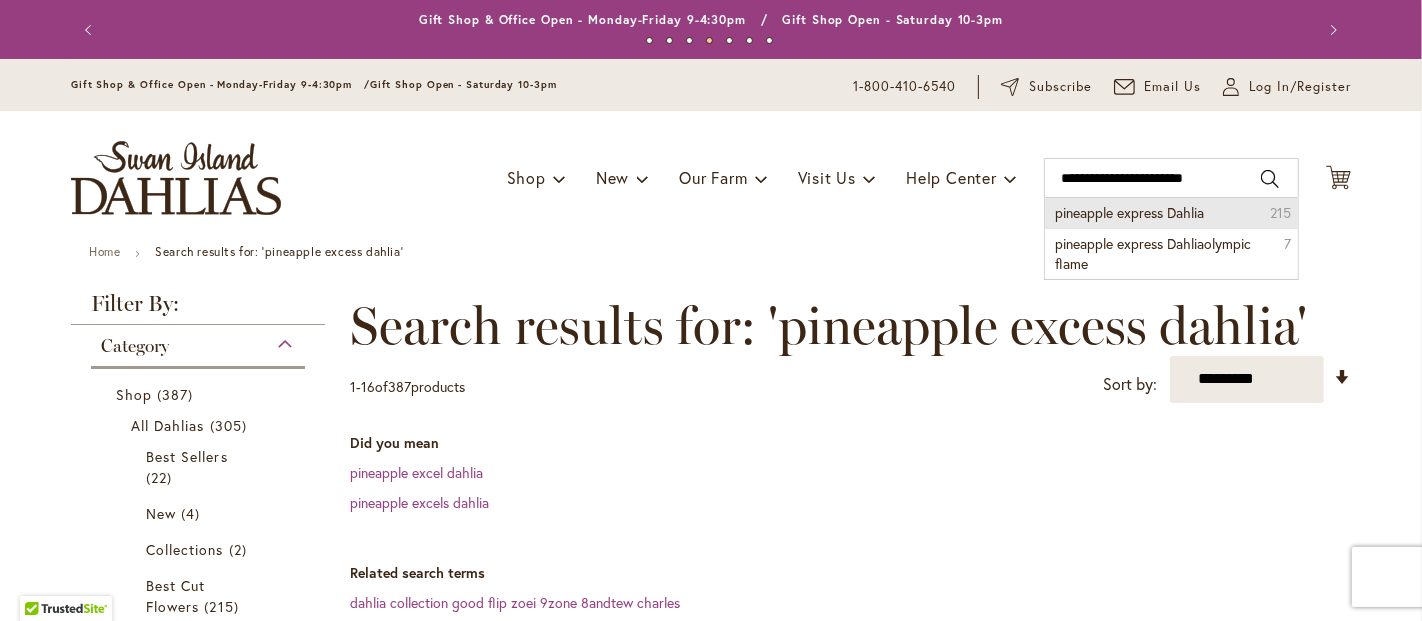 click on "pineapple express Dahlia" at bounding box center (1129, 212) 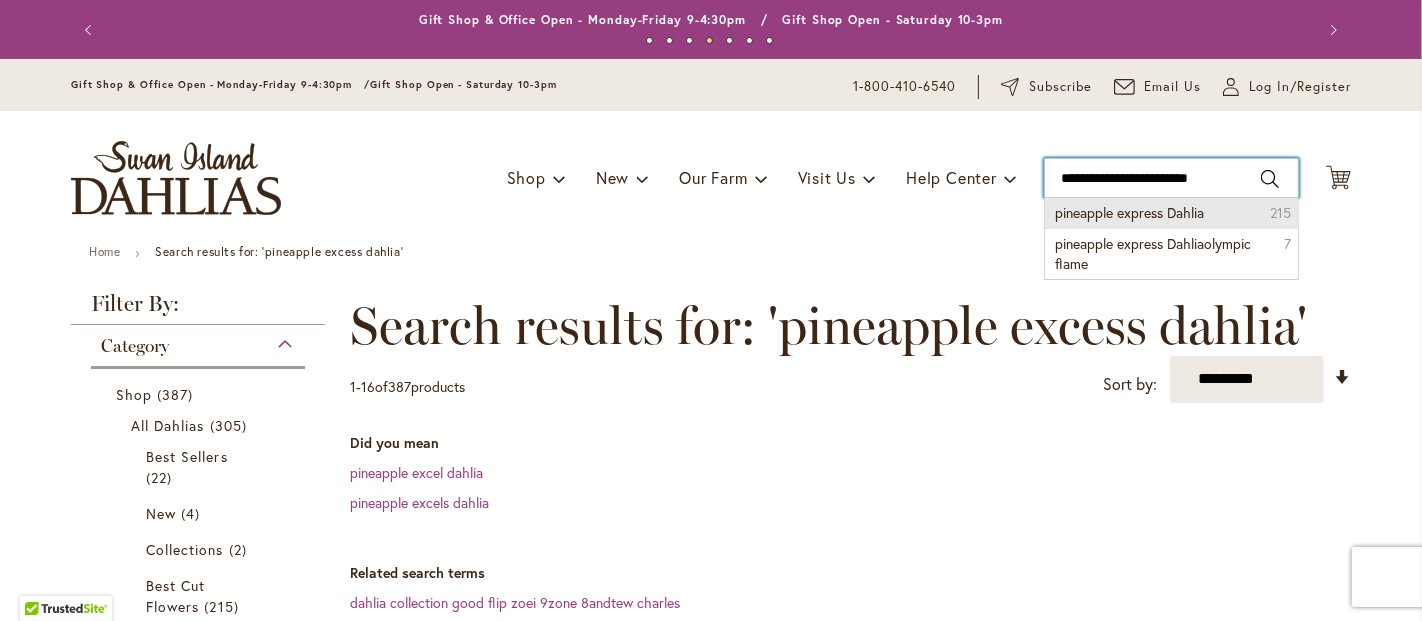 type on "**********" 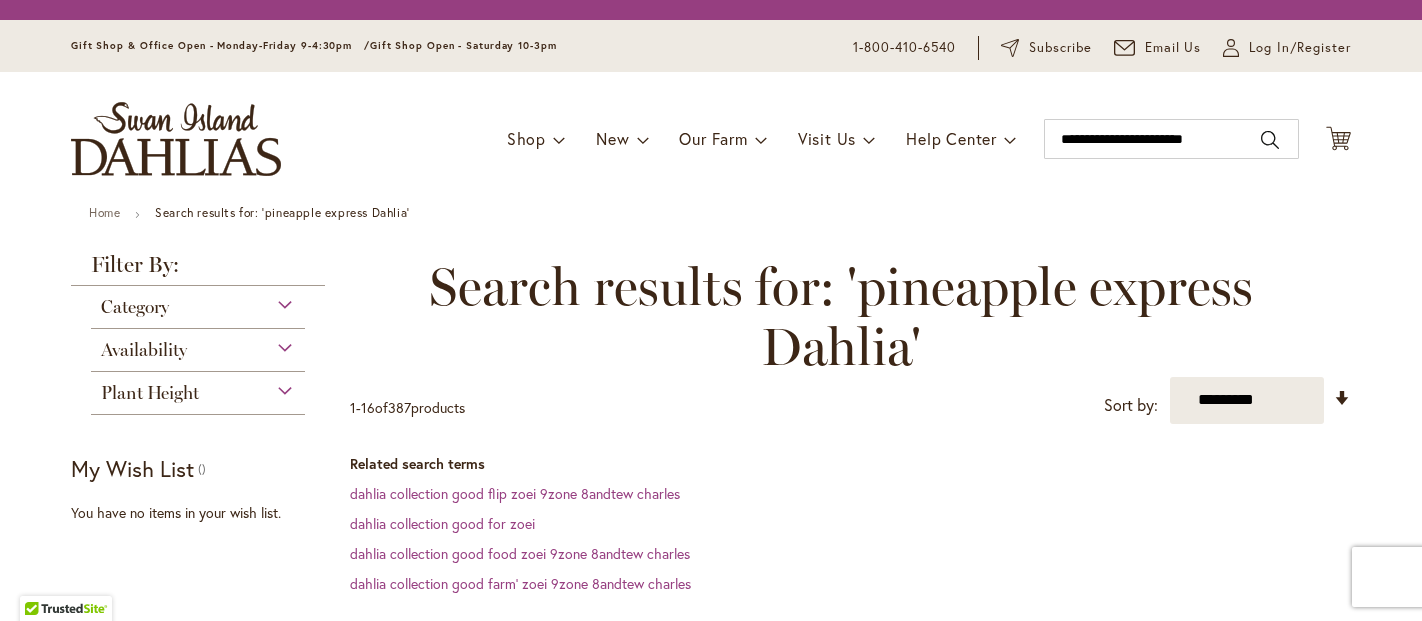 scroll, scrollTop: 0, scrollLeft: 0, axis: both 